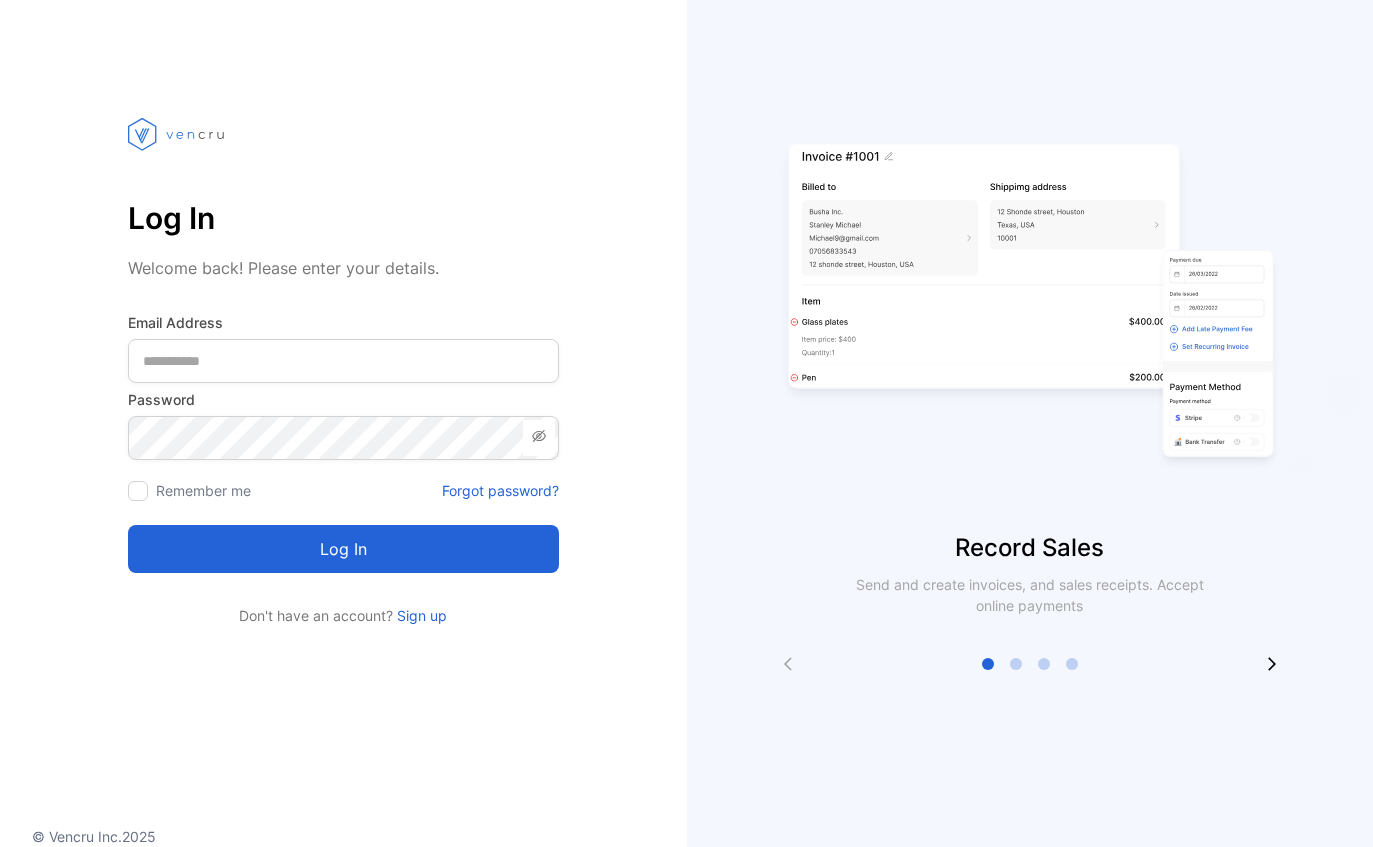 scroll, scrollTop: 0, scrollLeft: 0, axis: both 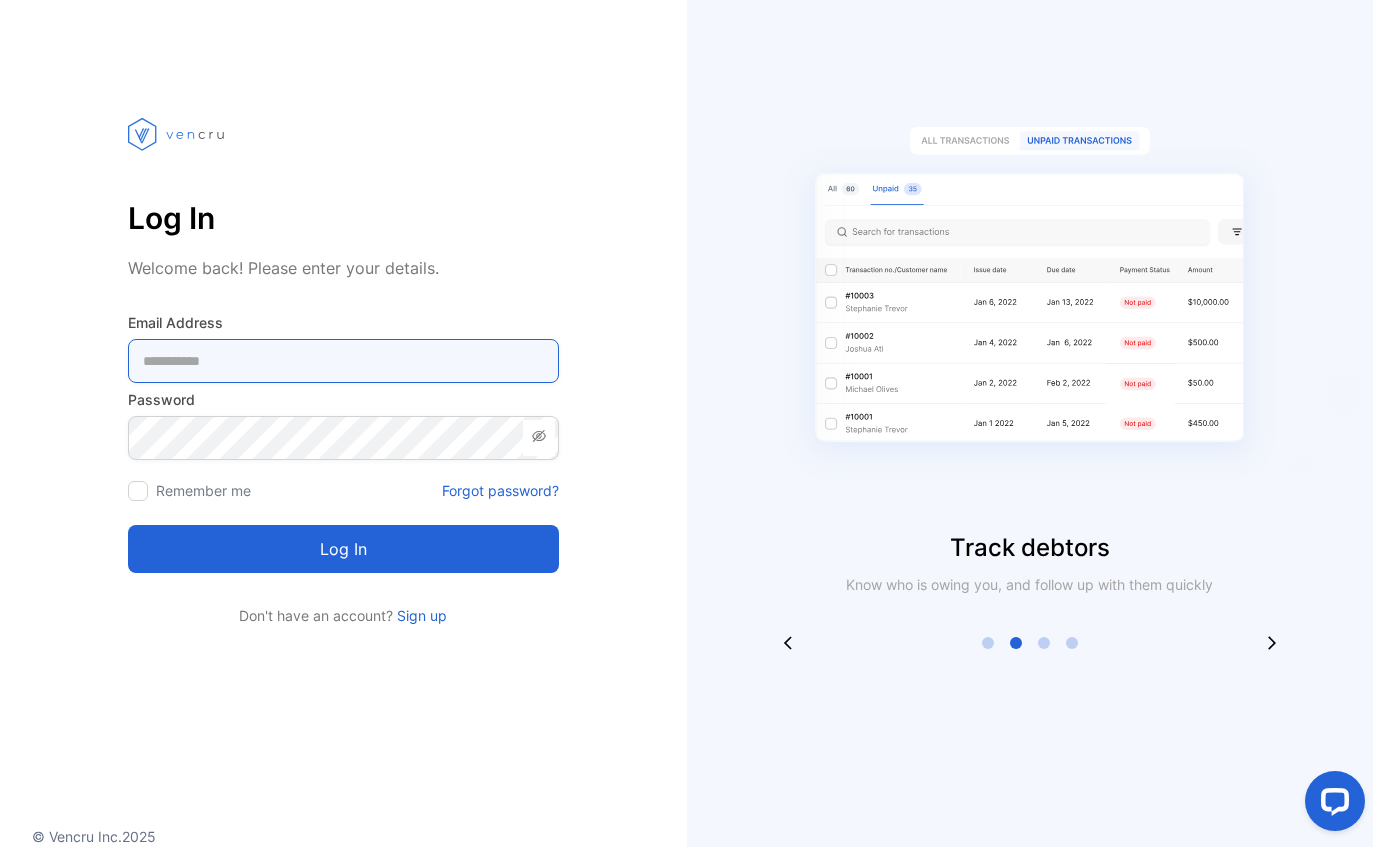 type on "**********" 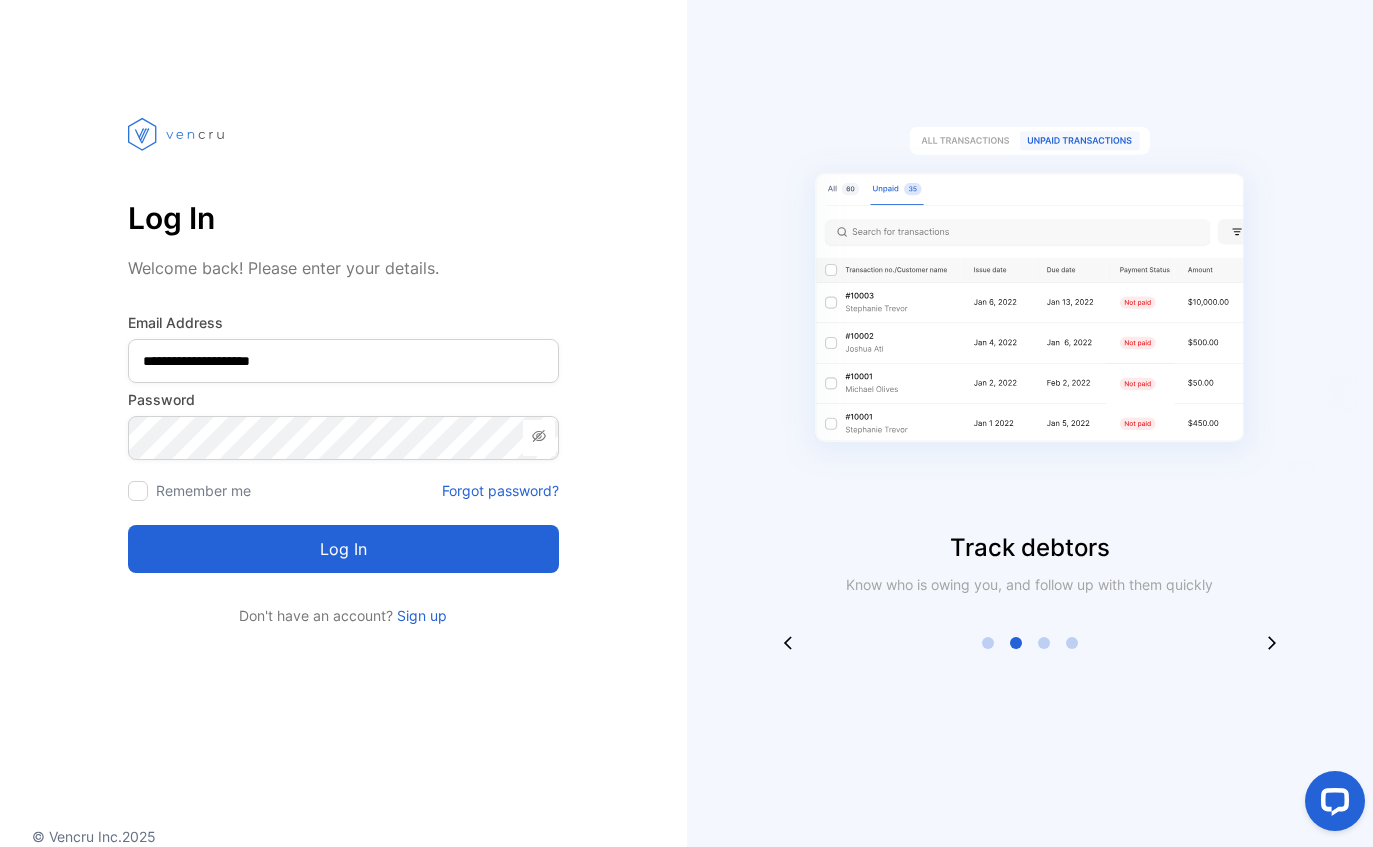 click on "Log in" at bounding box center (343, 549) 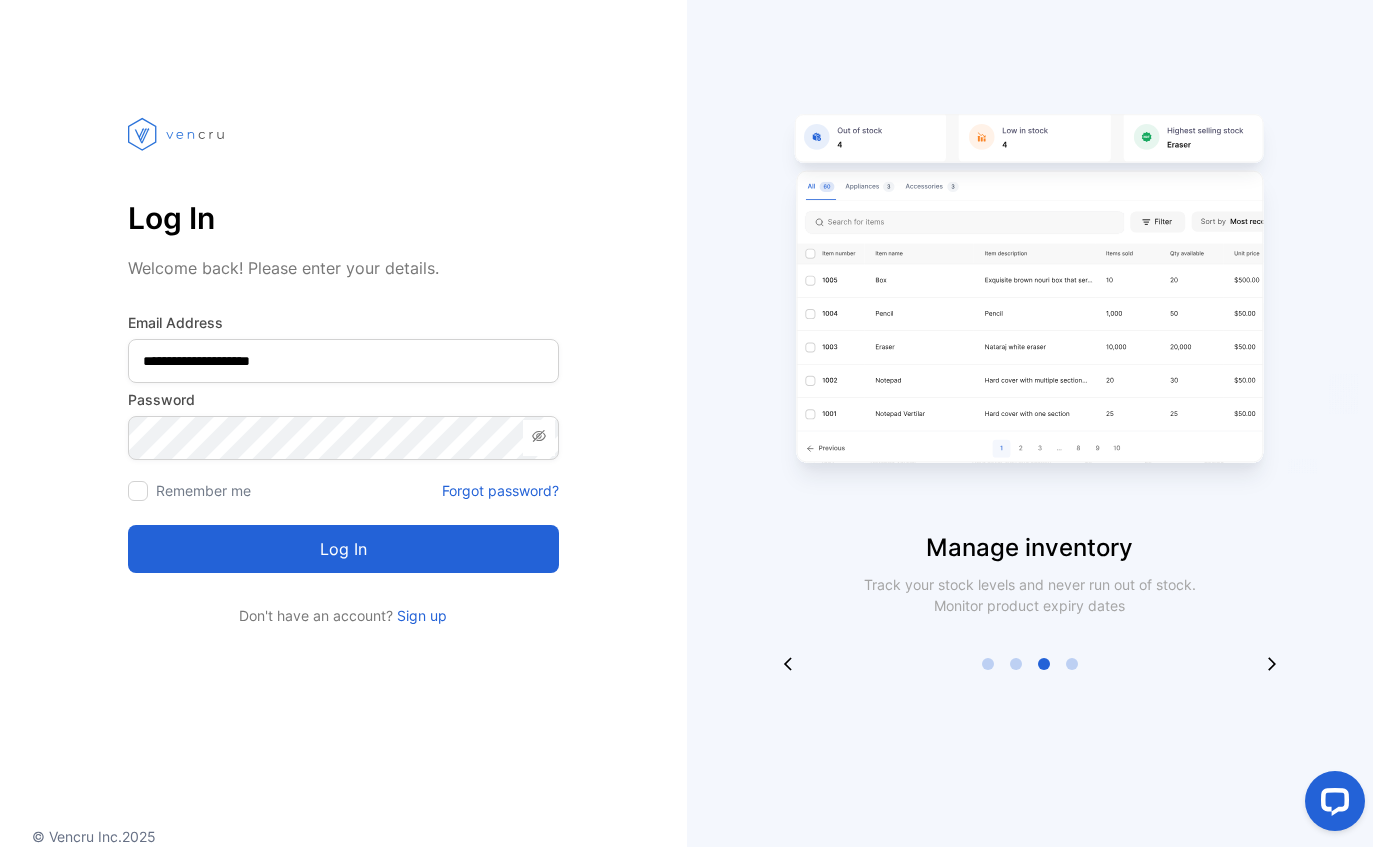 click on "Log in" at bounding box center [343, 549] 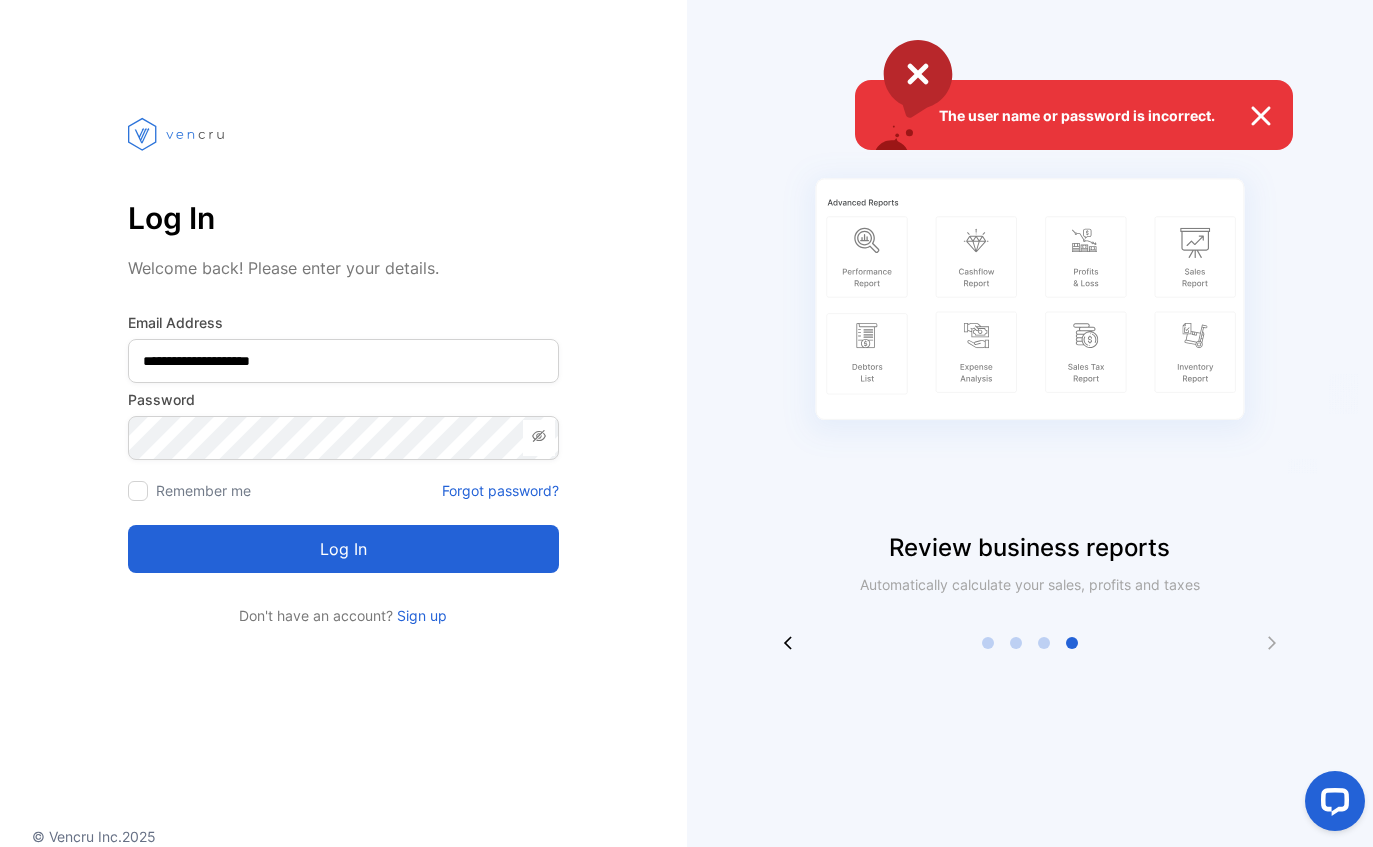 click on "The user name or password is incorrect." at bounding box center [686, 423] 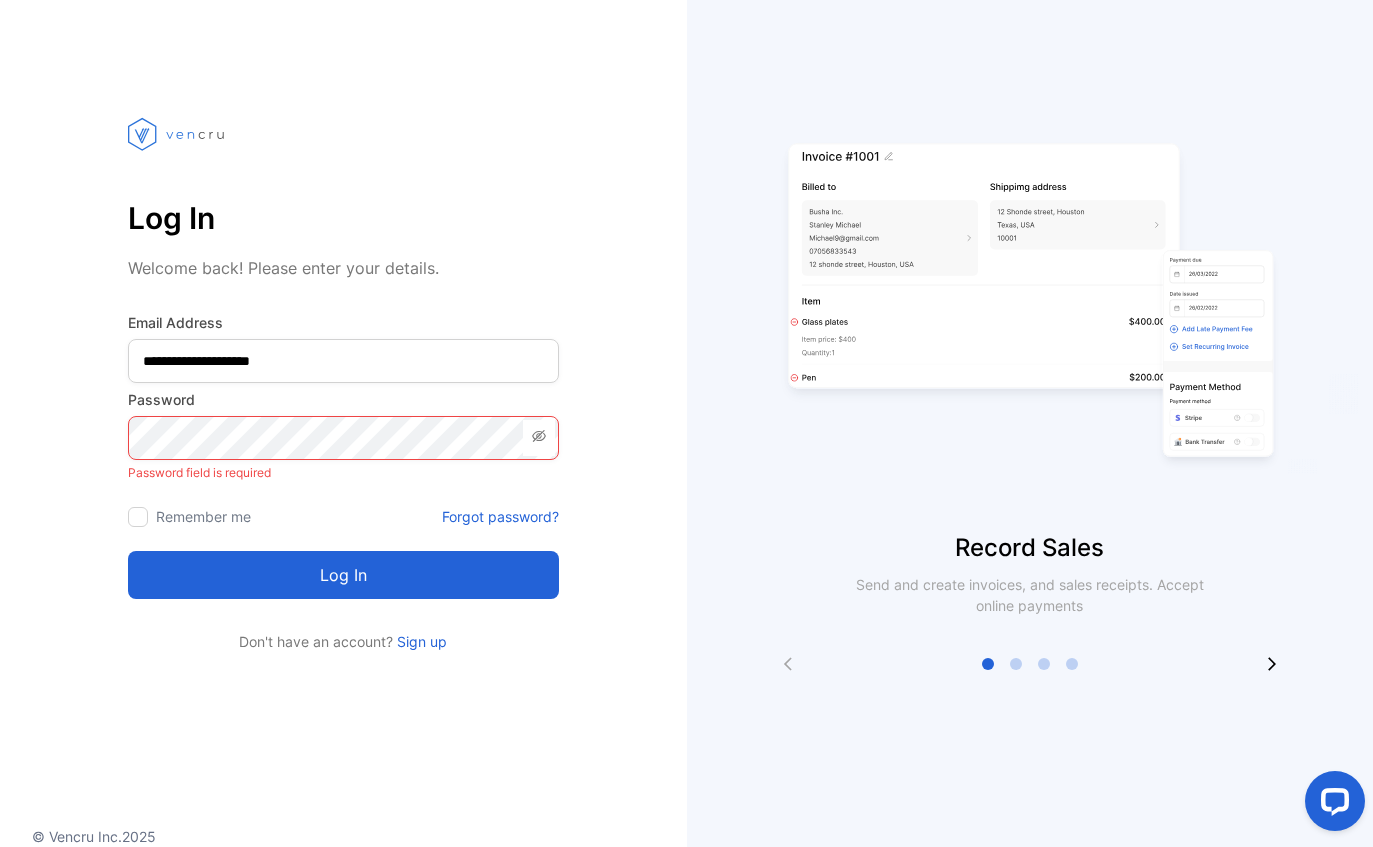 click on "Forgot password?" at bounding box center (500, 516) 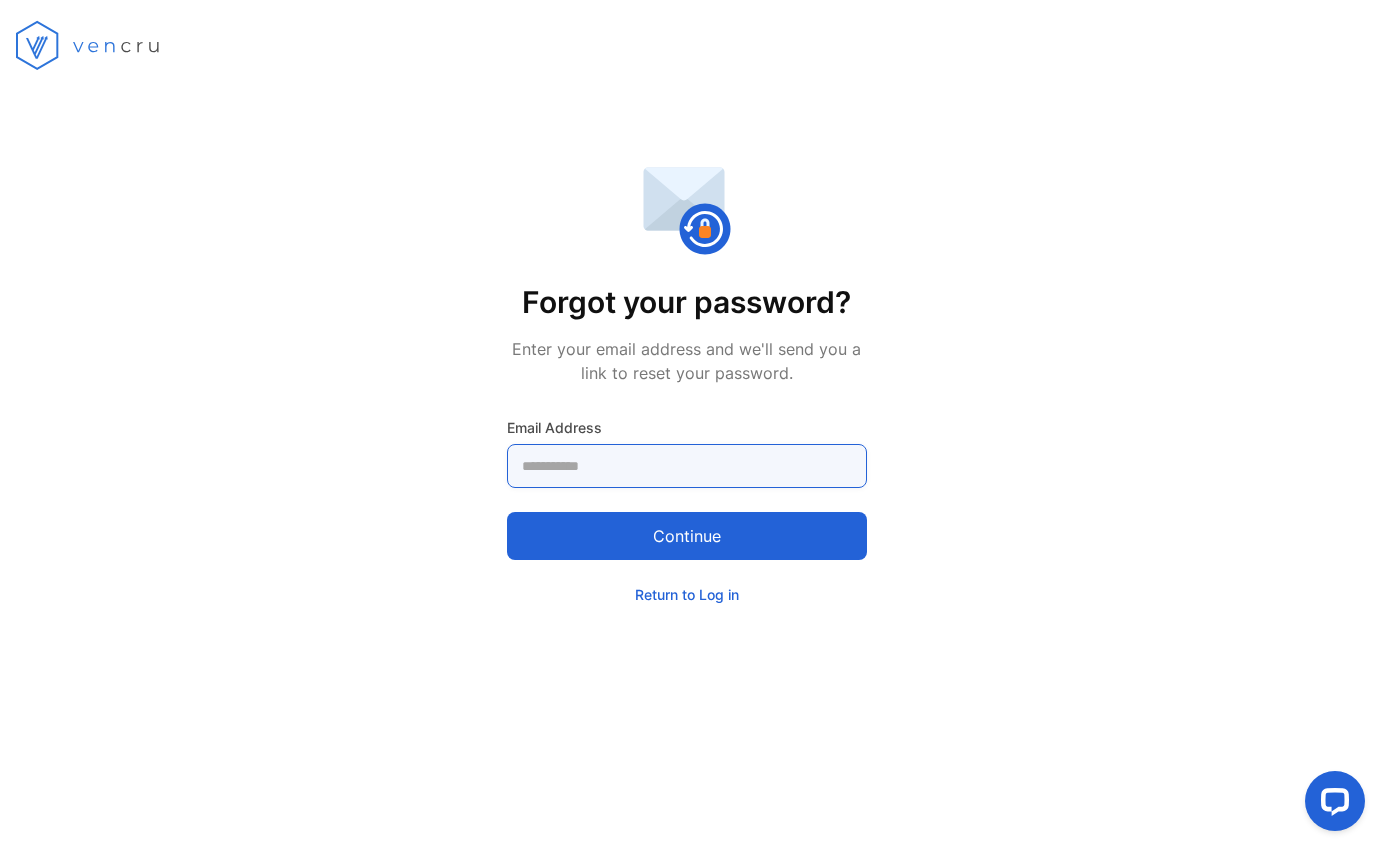 click at bounding box center (687, 466) 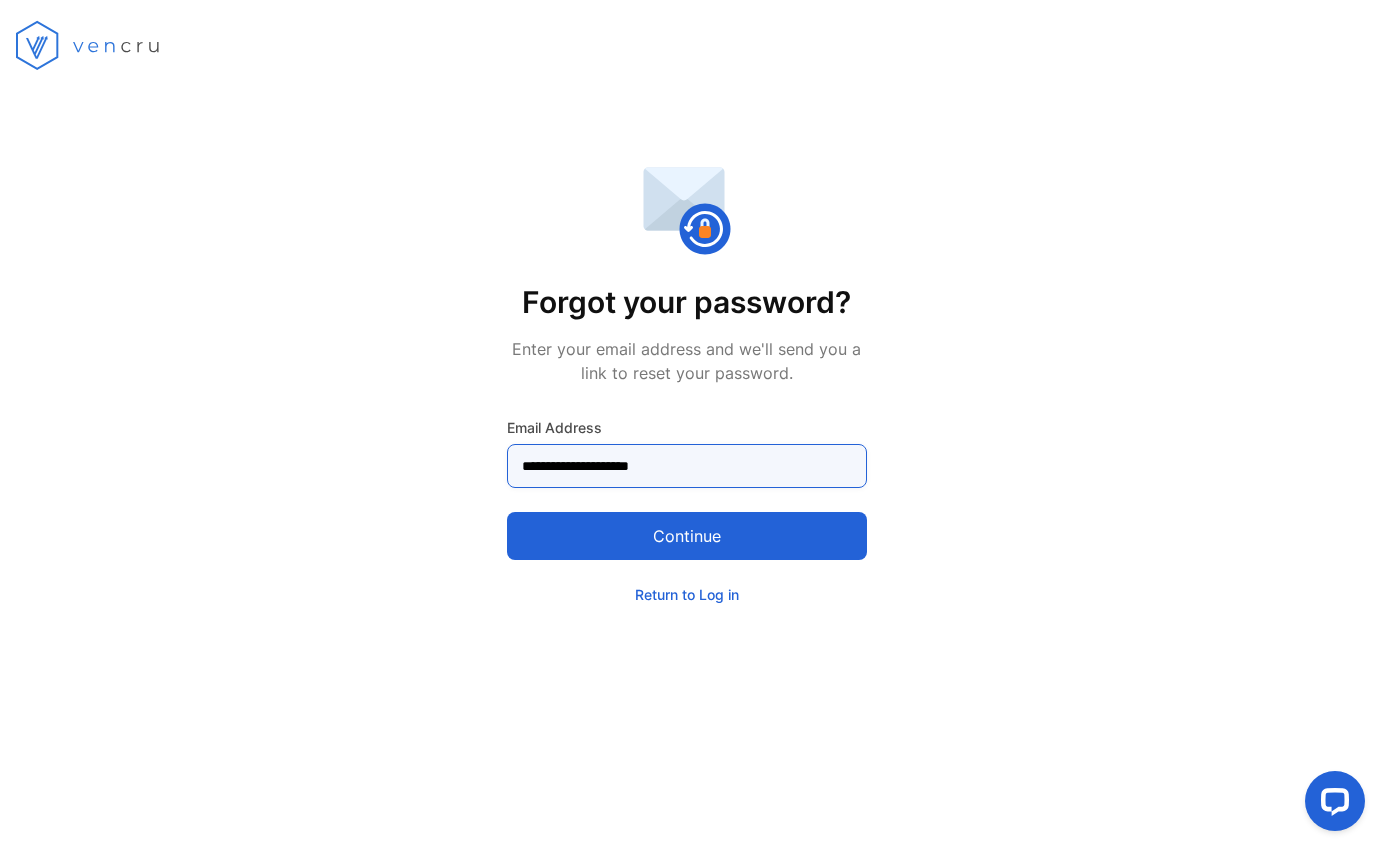 type on "**********" 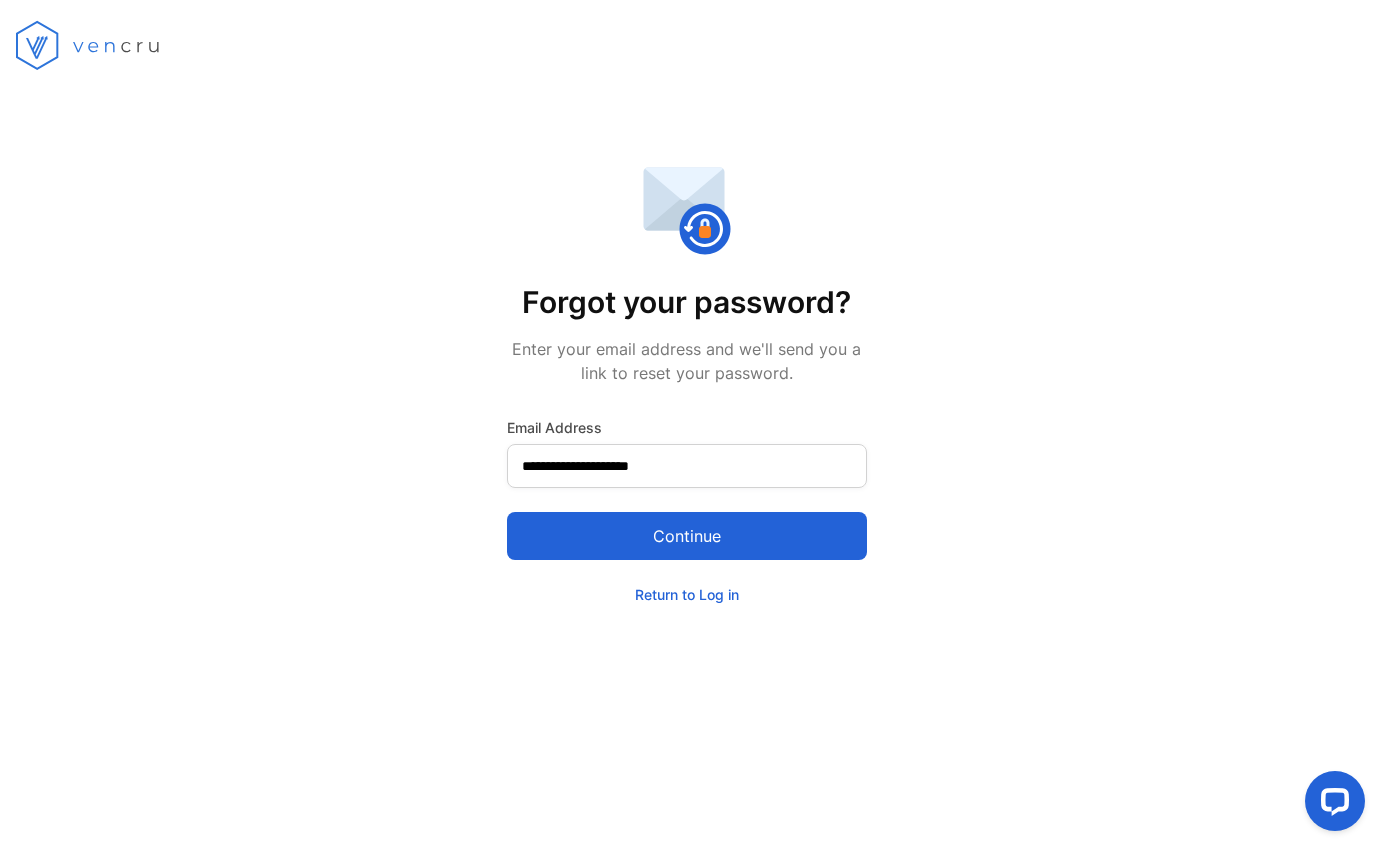 click on "Continue" at bounding box center (687, 536) 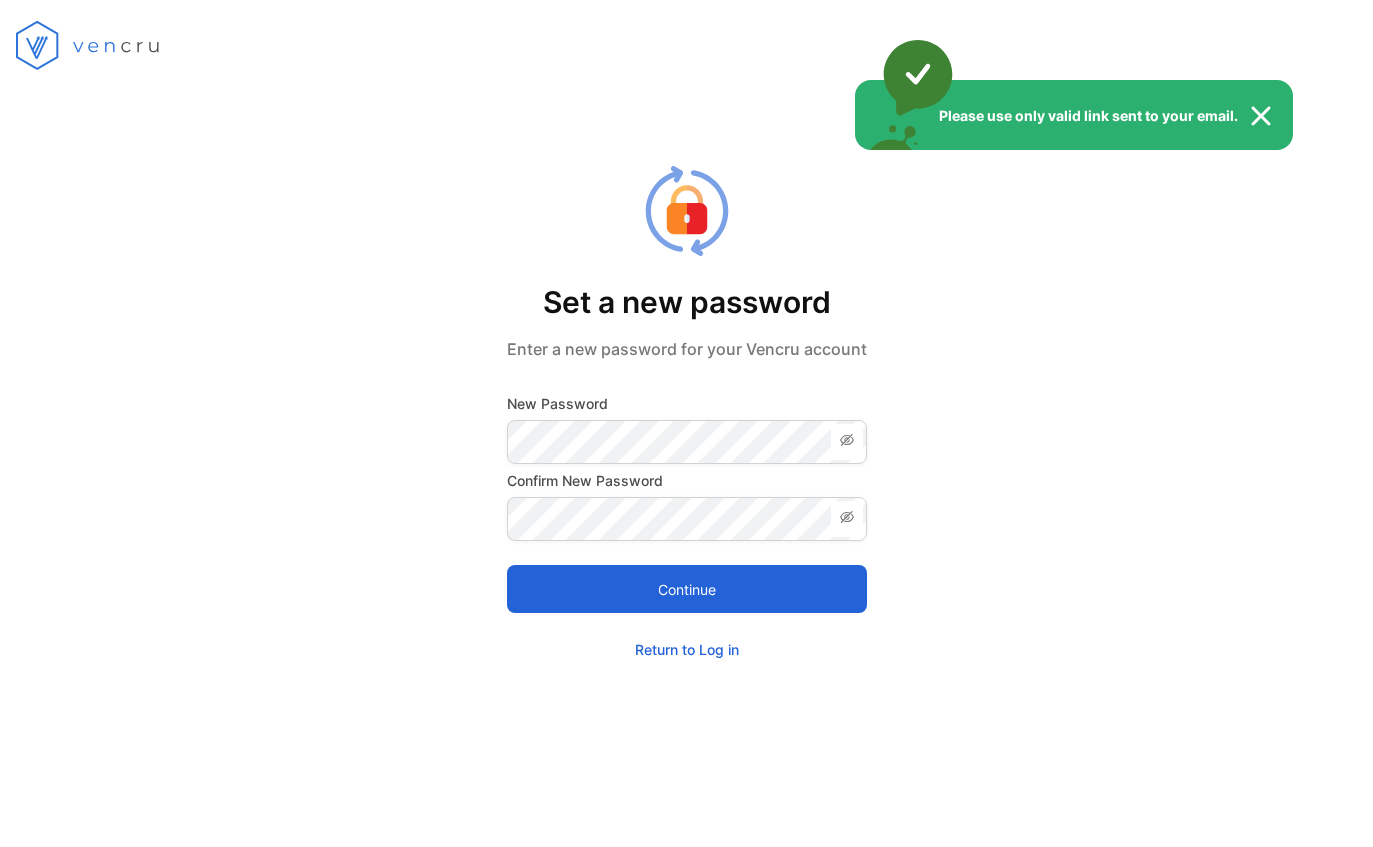 scroll, scrollTop: 0, scrollLeft: 0, axis: both 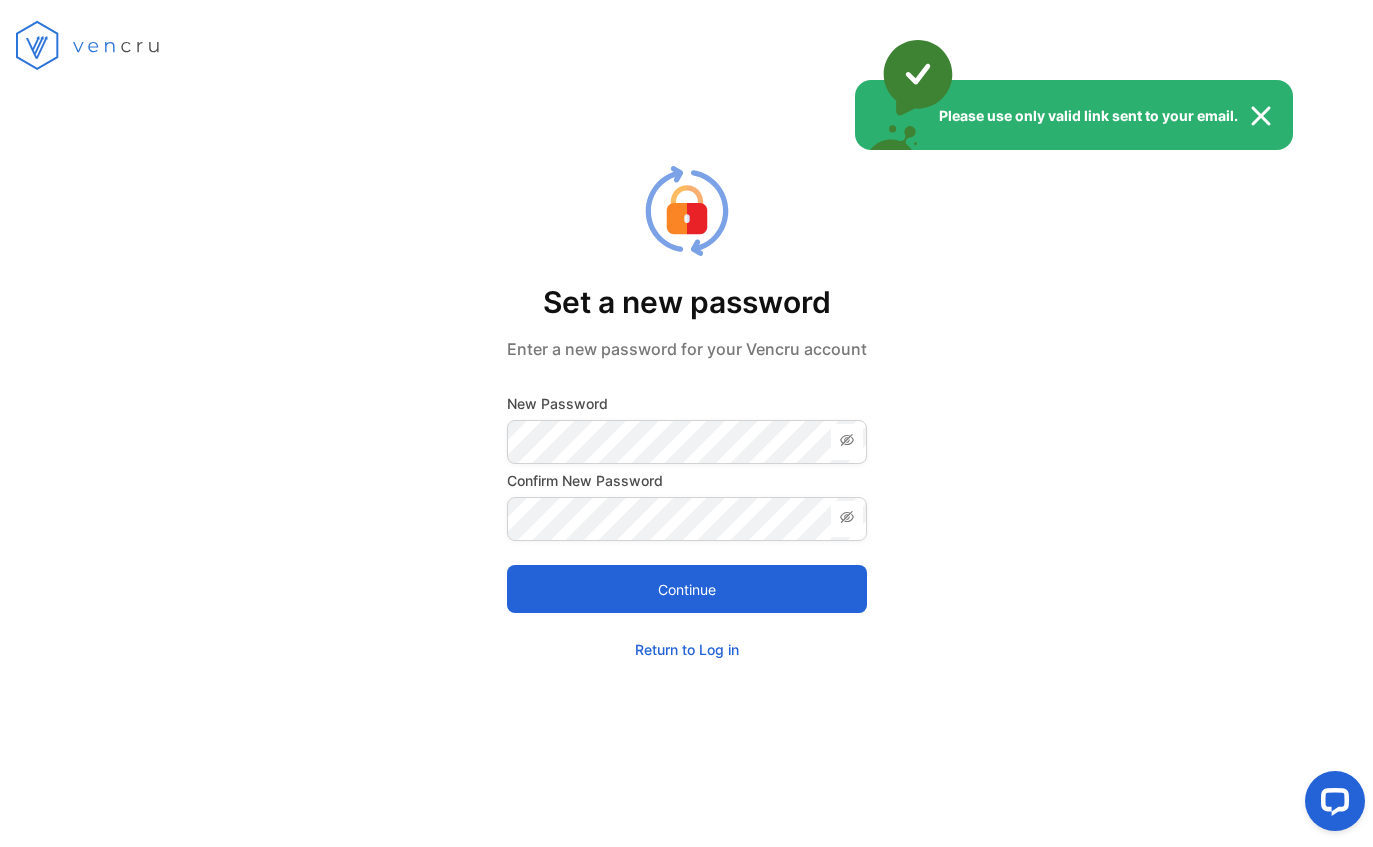 click on "Please use only valid link sent to your email." at bounding box center (686, 423) 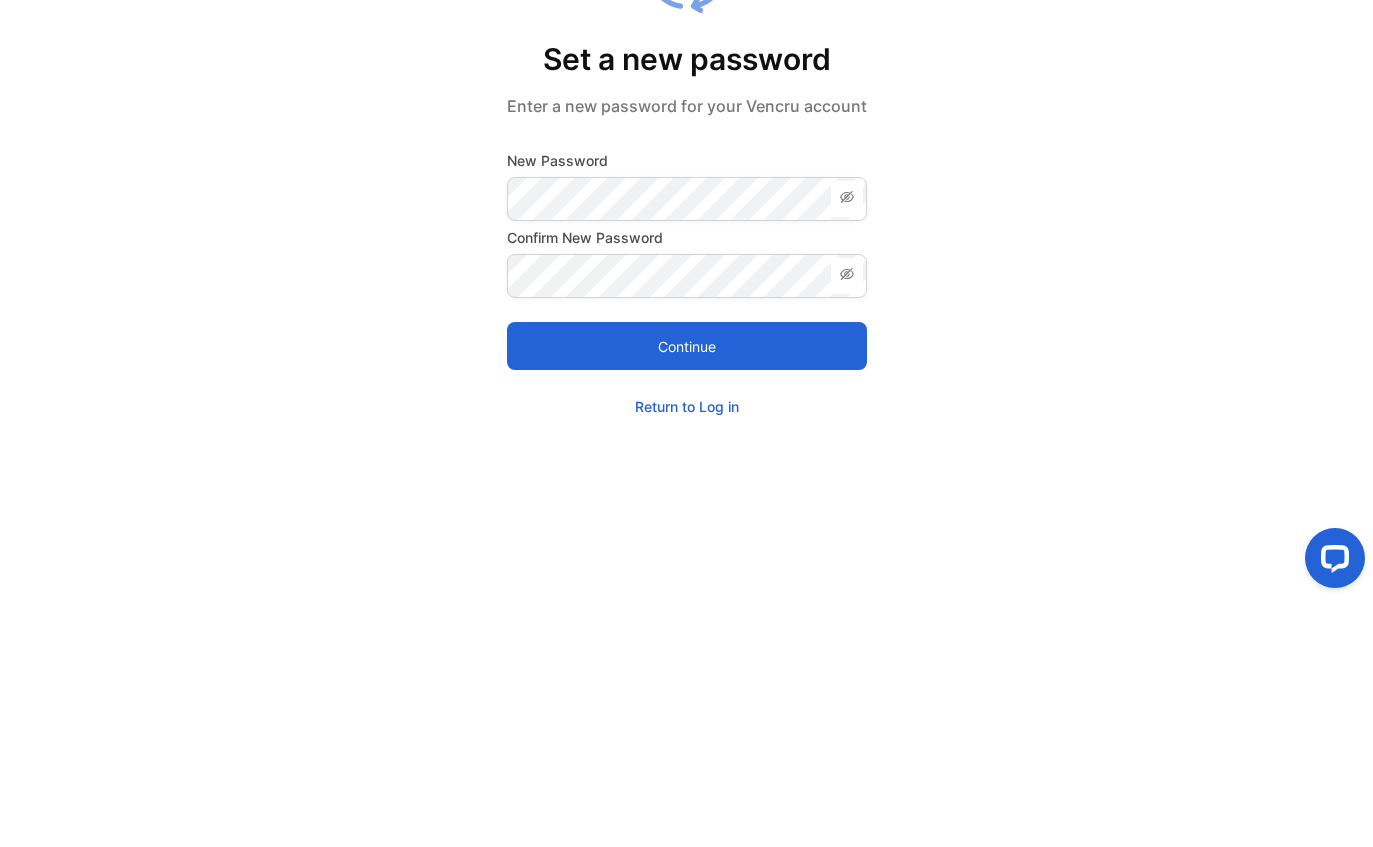 scroll, scrollTop: 67, scrollLeft: 0, axis: vertical 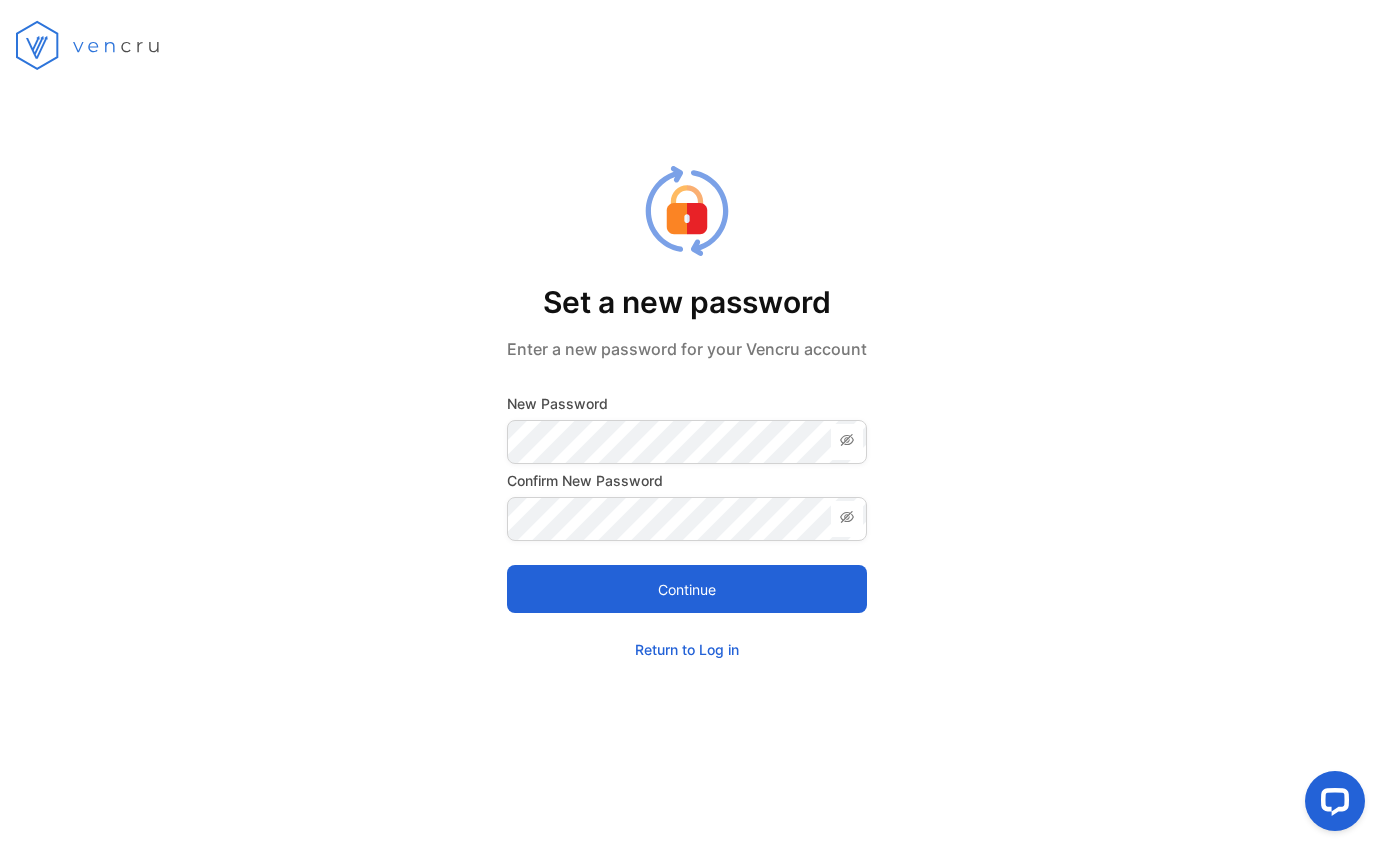 click on "Set a new password Enter a new password for your Vencru account New Password   Confirm New Password   Continue Return to Log in" at bounding box center [687, 413] 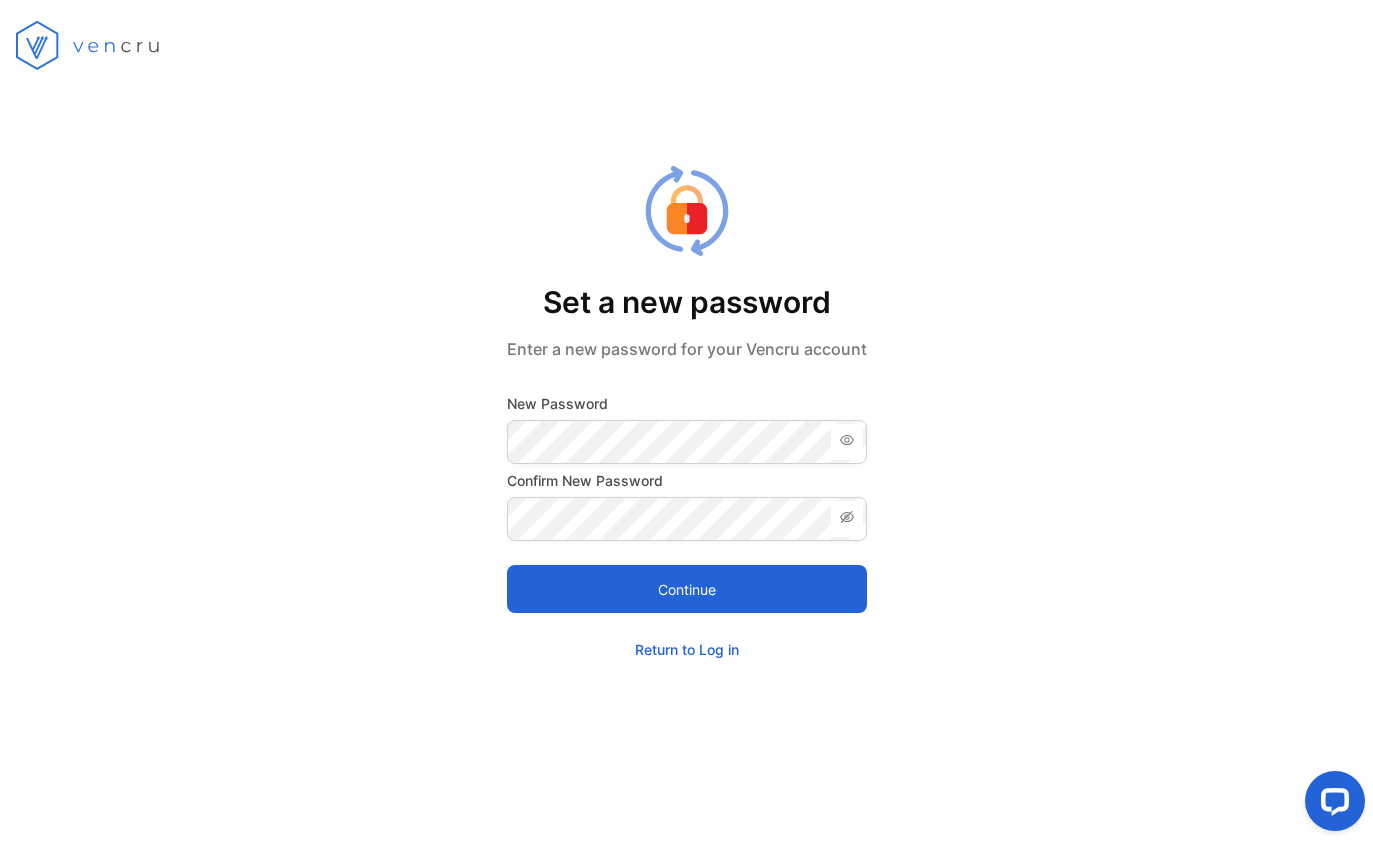 click 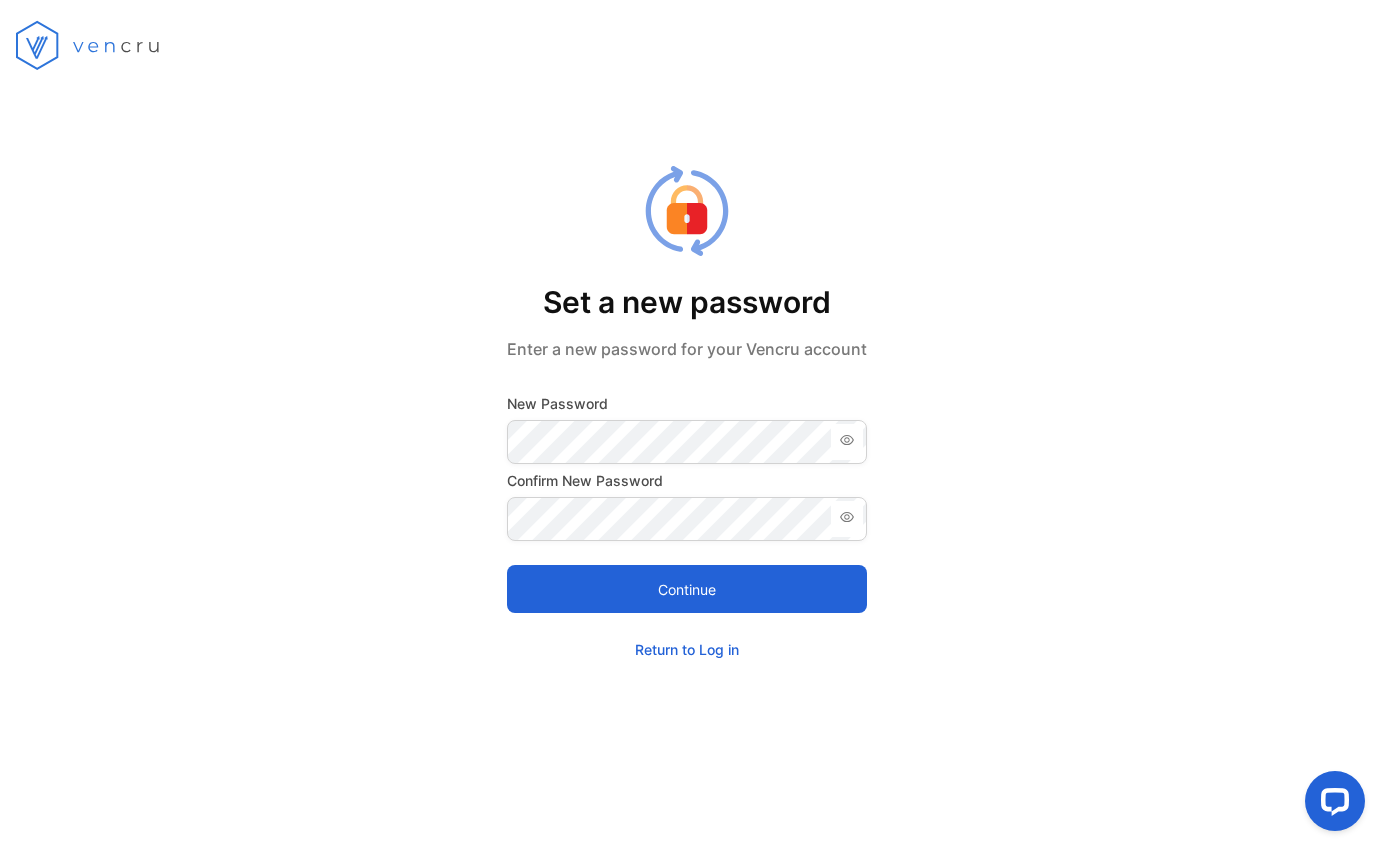 click on "Continue" at bounding box center [687, 589] 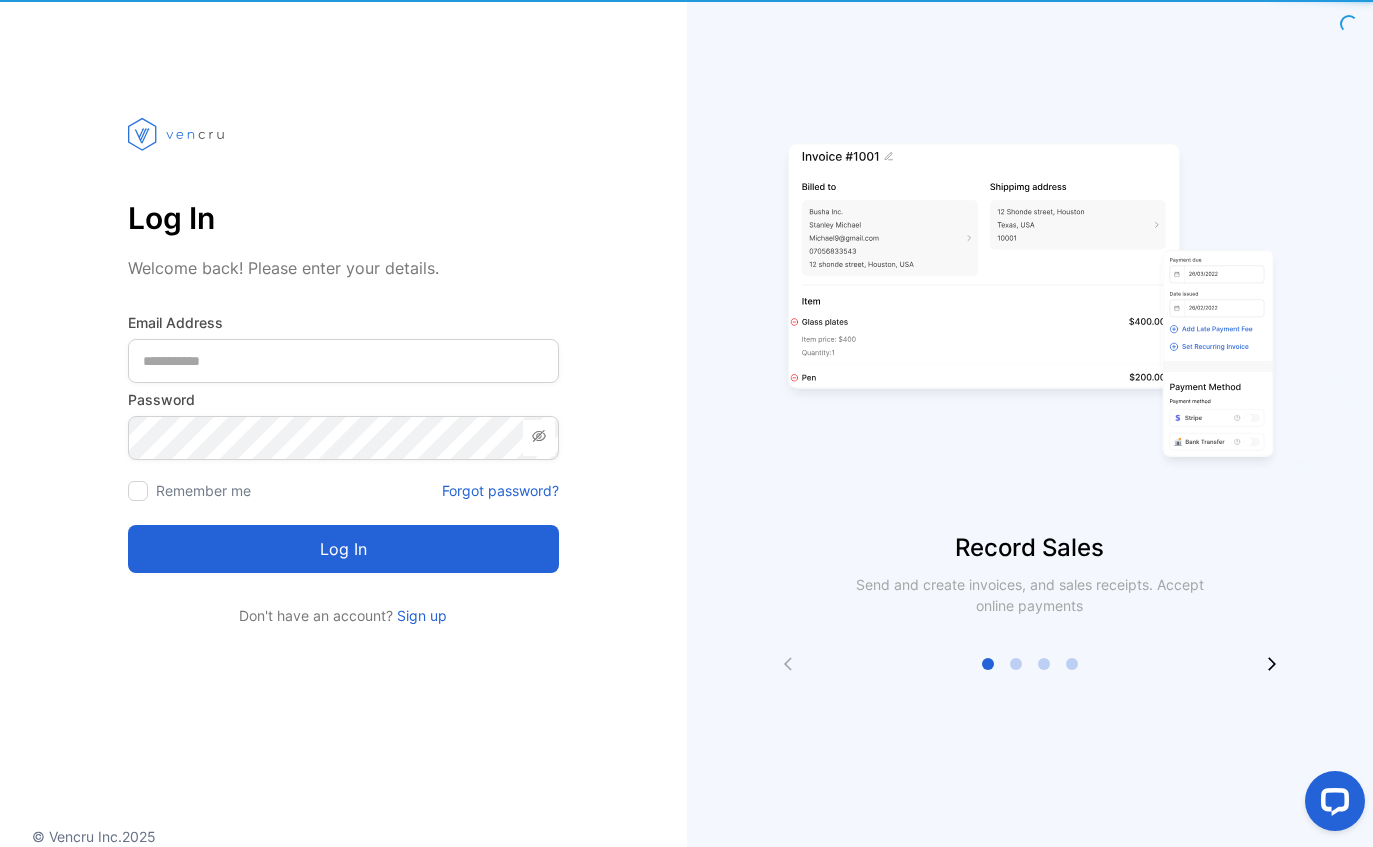 scroll, scrollTop: 0, scrollLeft: 0, axis: both 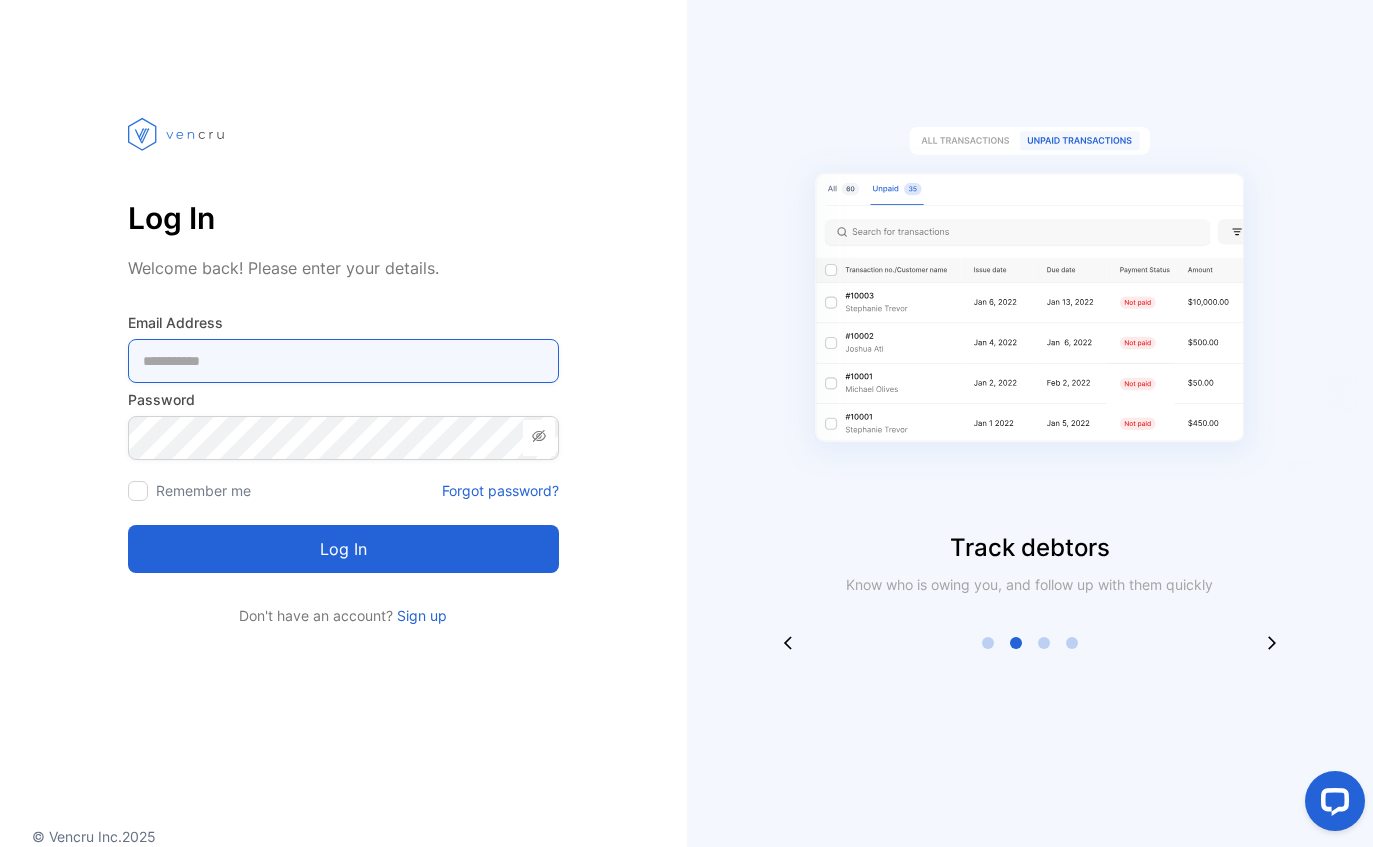click at bounding box center (343, 361) 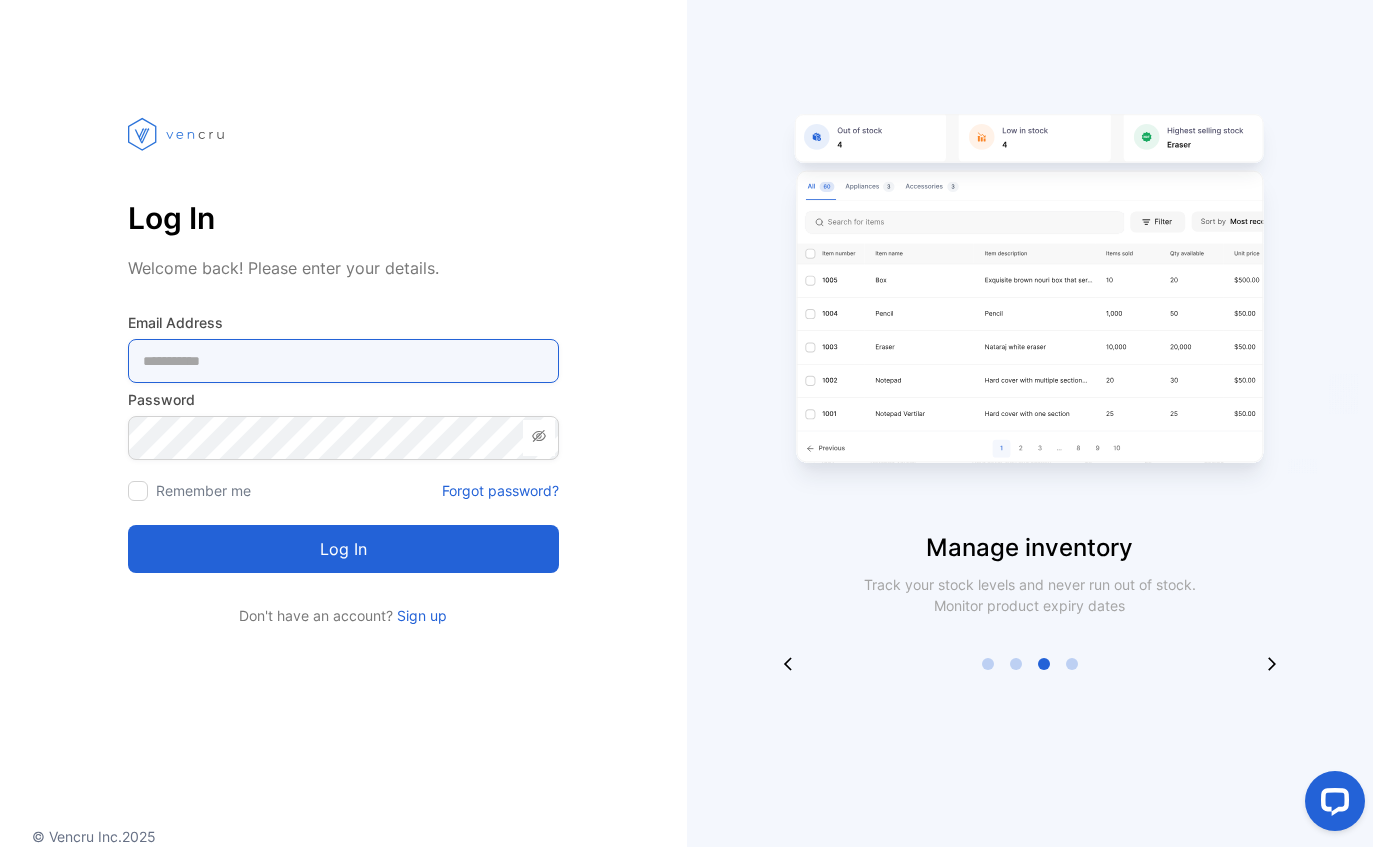 type on "**********" 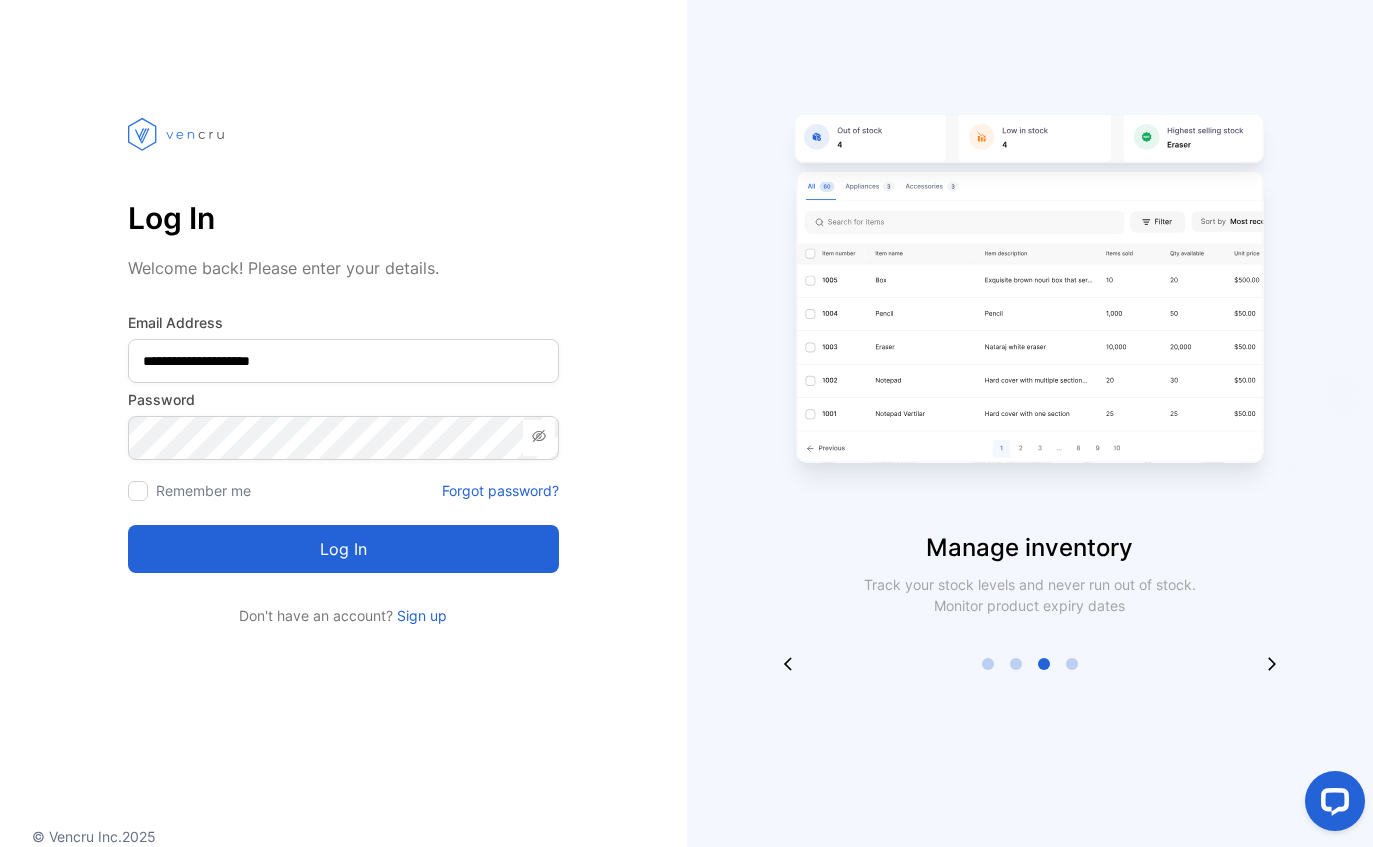 click on "Log in" at bounding box center [343, 549] 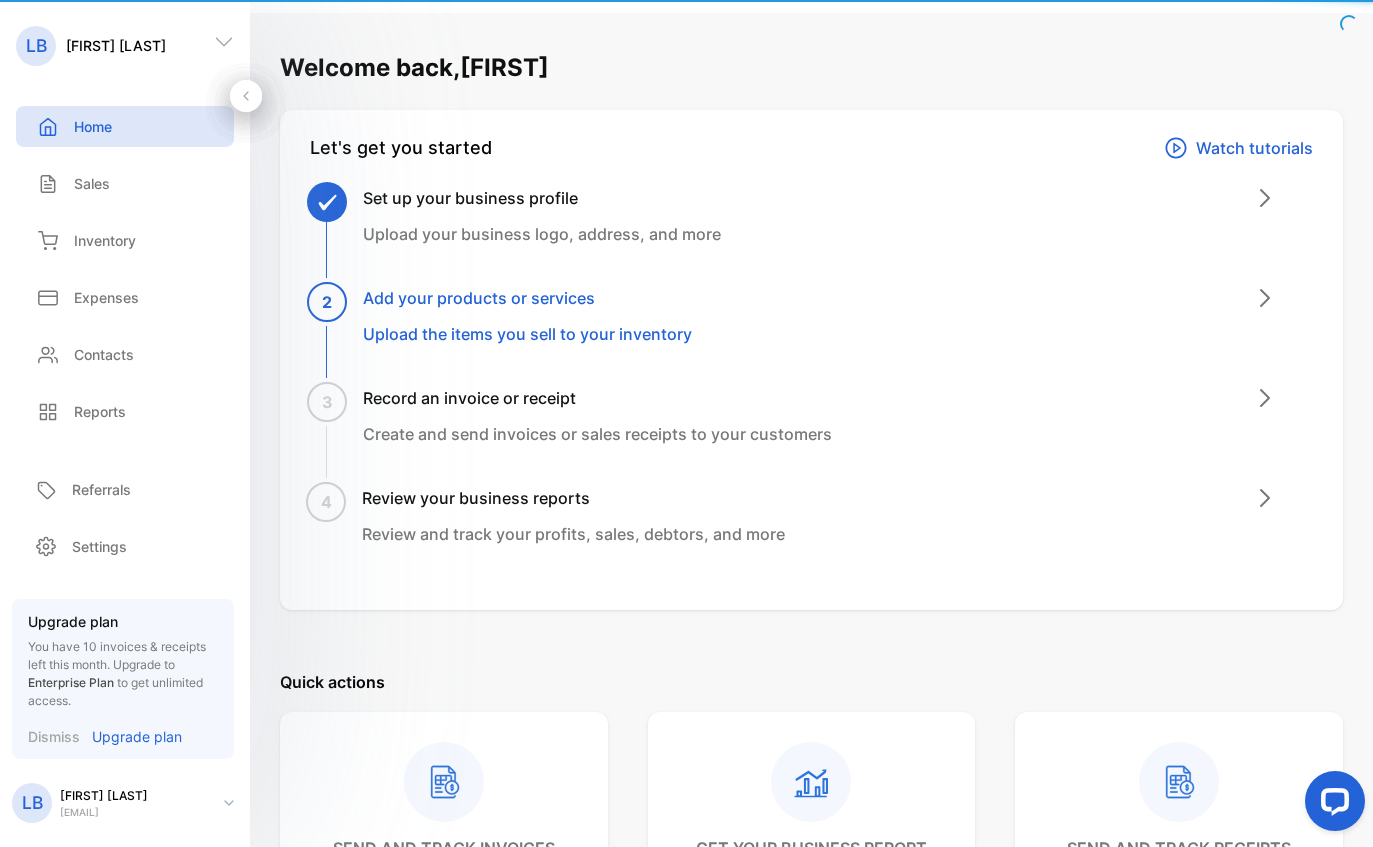 scroll, scrollTop: 0, scrollLeft: 0, axis: both 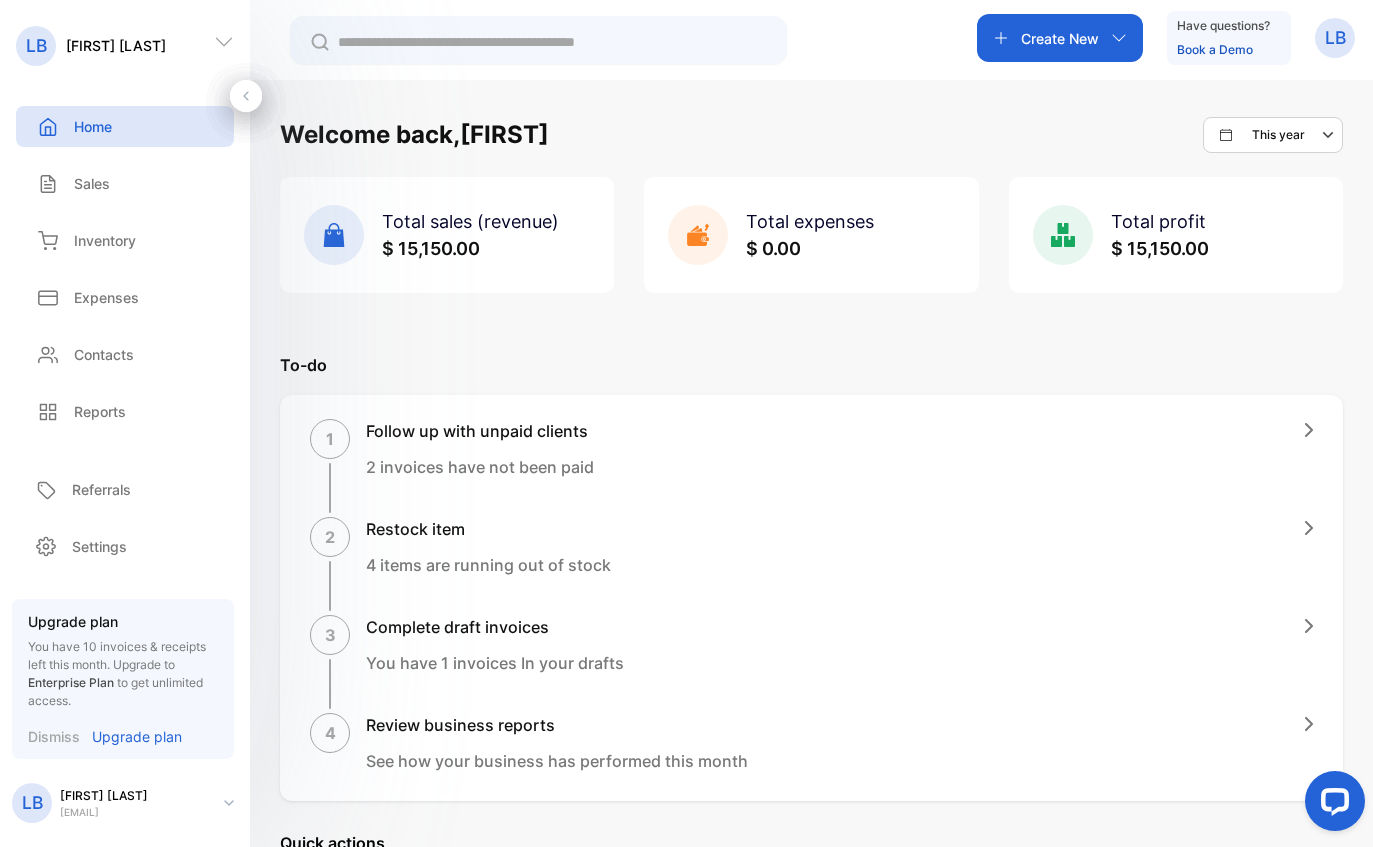 click on "LB [FIRST] [LAST] LB [FIRST] [LAST] Home Home Sales Sales Inventory Inventory Expenses Expenses Contacts Contacts Reports Reports Upgrade plan You have   10   invoices & receipts left this month.   Upgrade to   Enterprise Plan   to get unlimited access. Dismiss Upgrade plan LB [FIRST]    [LAST] [EMAIL] Referrals Referrals Settings Settings   Create New  Have questions? Book a Demo   LB Welcome back,  [FIRST] This year   Total sales (revenue) $ 15,150.00 Total expenses $ 0.00 Total profit $ 15,150.00 Let's get you started Watch tutorials Set up your business profile Upload your business logo, address, and more Add your products or services Upload the items you sell to your inventory Record an invoice or receipt Create and send invoices or sales receipts to your customers Review your business reports Review and track your profits, sales, debtors, and more  To-do 1 Follow up with unpaid clients 2 invoices have not been paid 2 Restock item 4 items are running out of stock 3 Complete draft invoices 4" at bounding box center (686, 483) 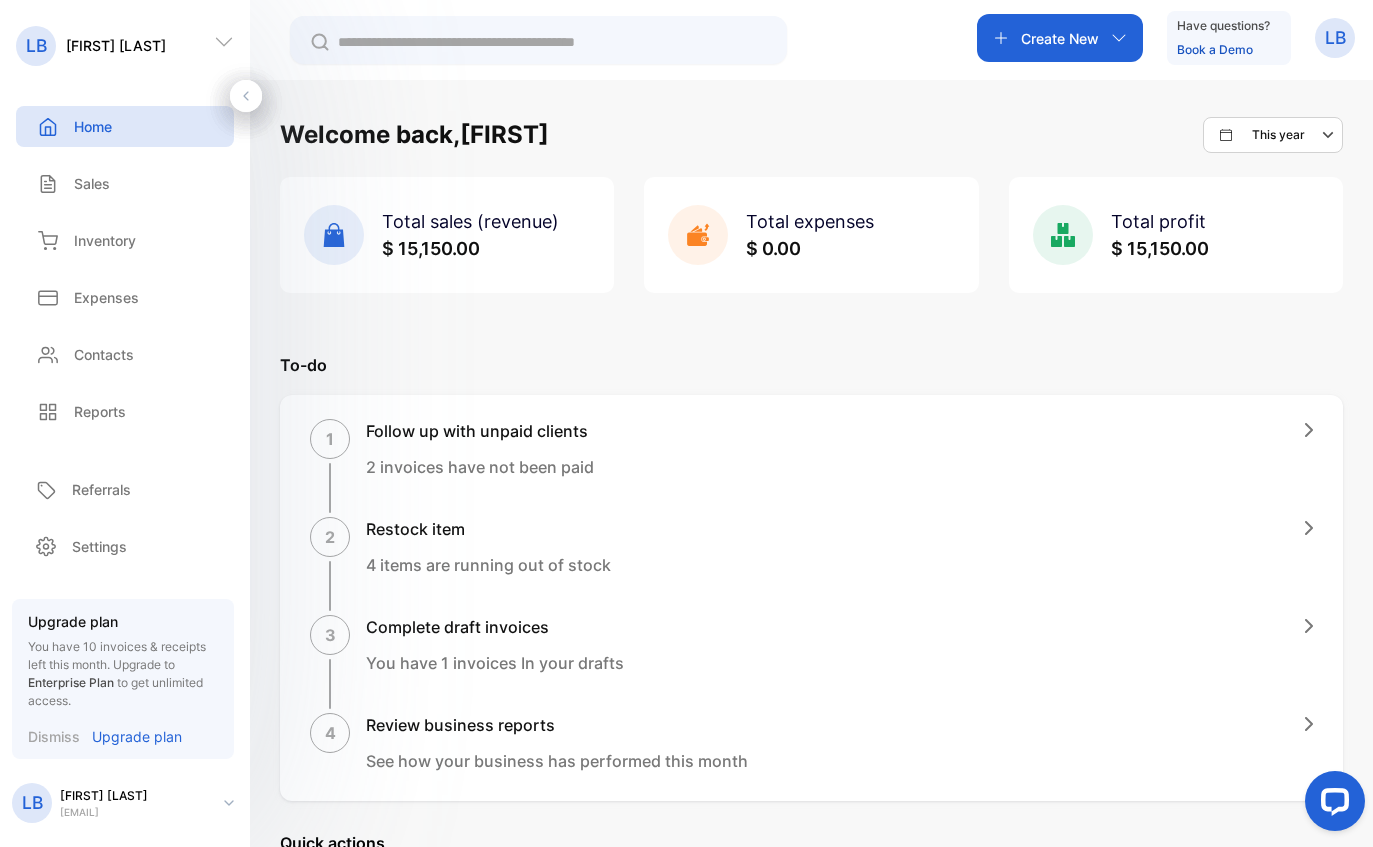 click on "Home" at bounding box center [125, 126] 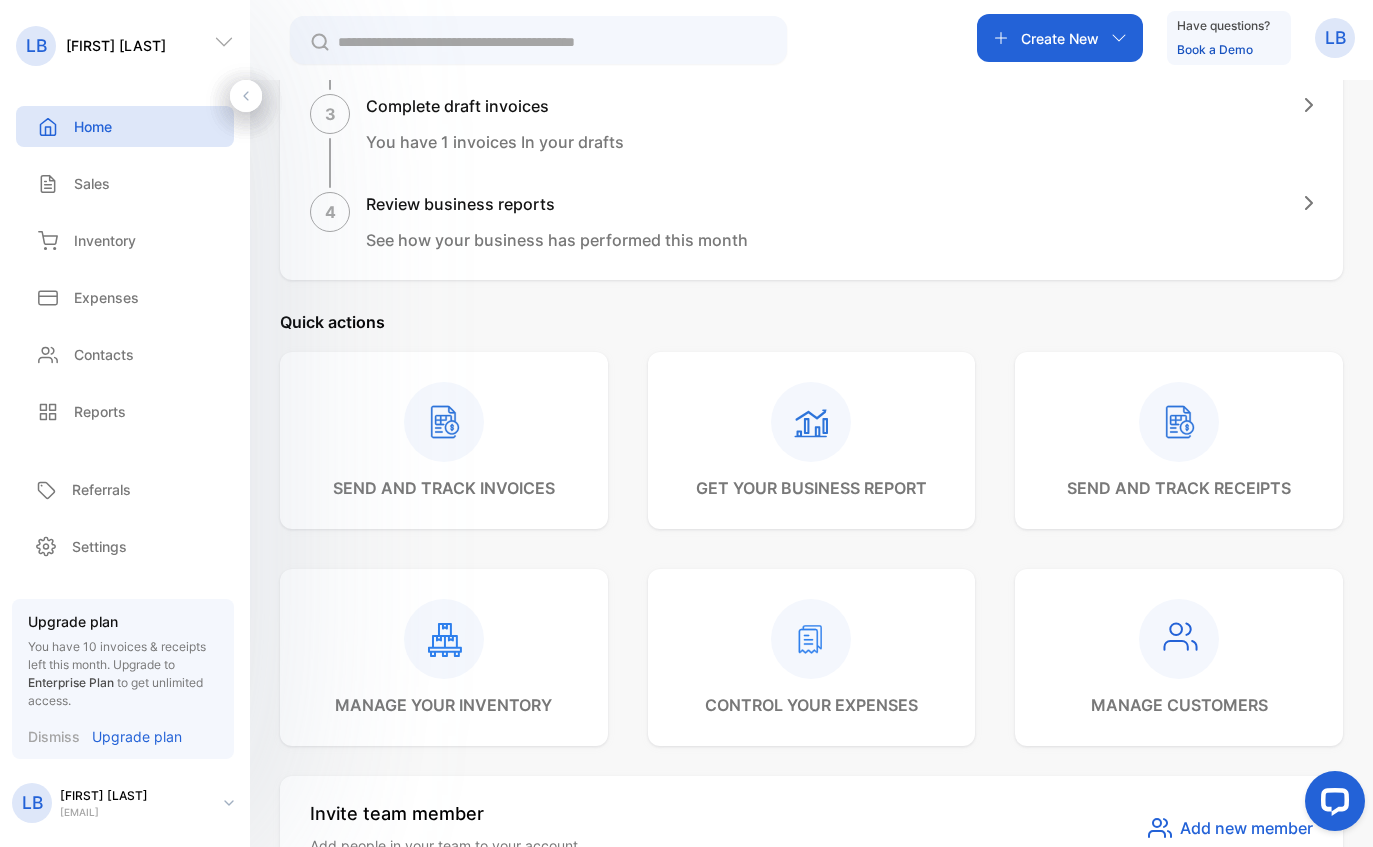 scroll, scrollTop: 498, scrollLeft: 0, axis: vertical 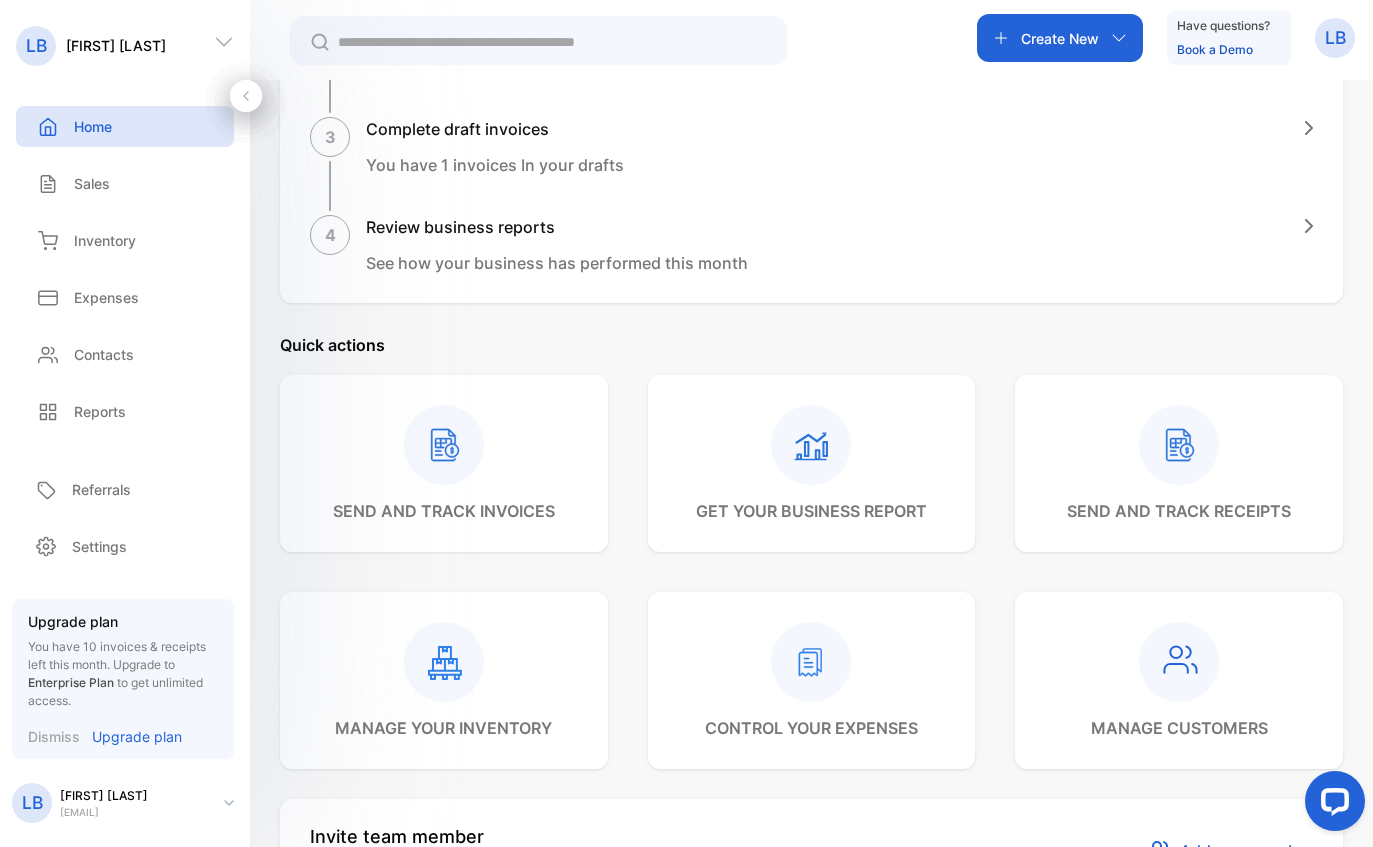 click 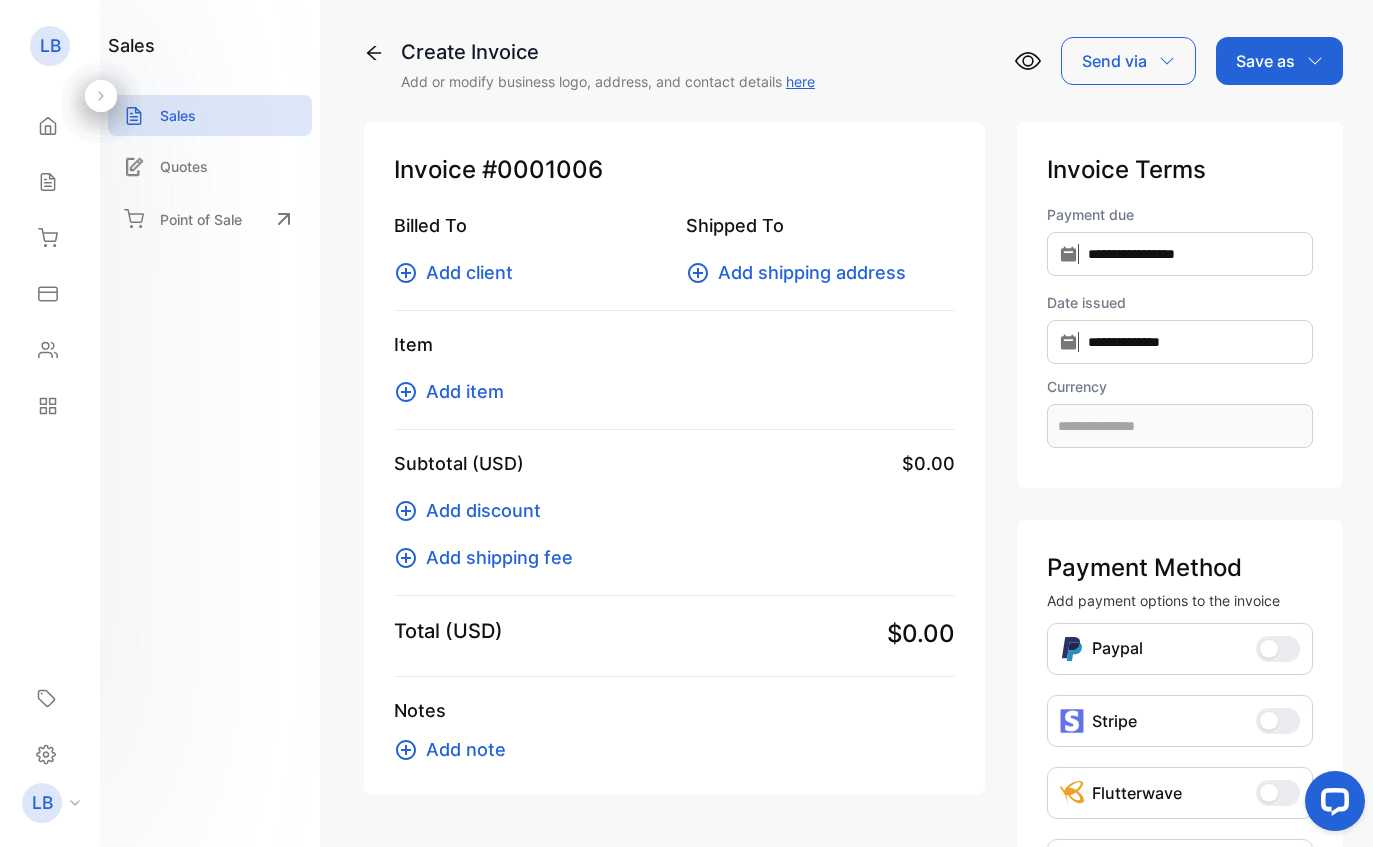 scroll, scrollTop: 0, scrollLeft: 0, axis: both 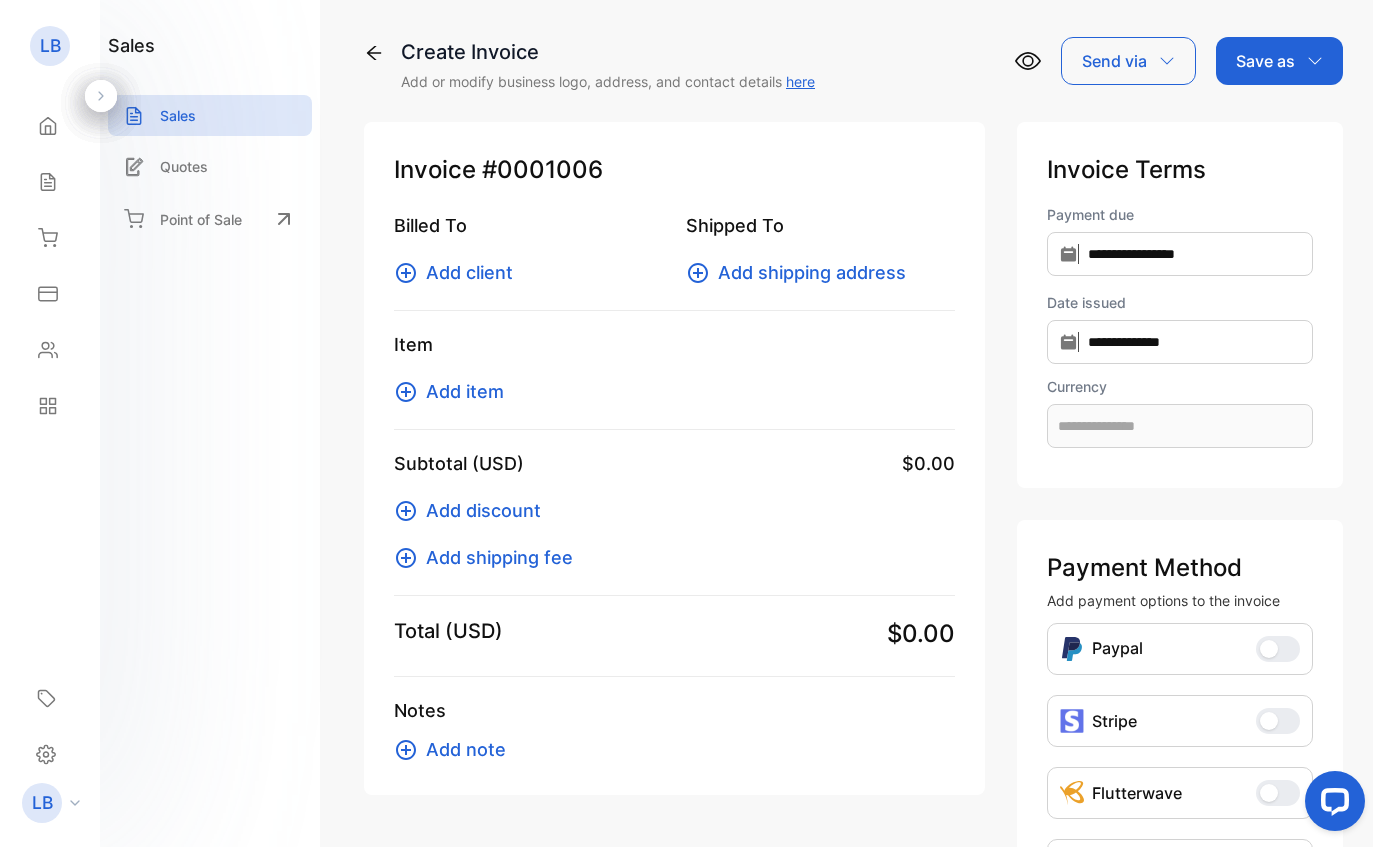 click on "Add client" at bounding box center (528, 272) 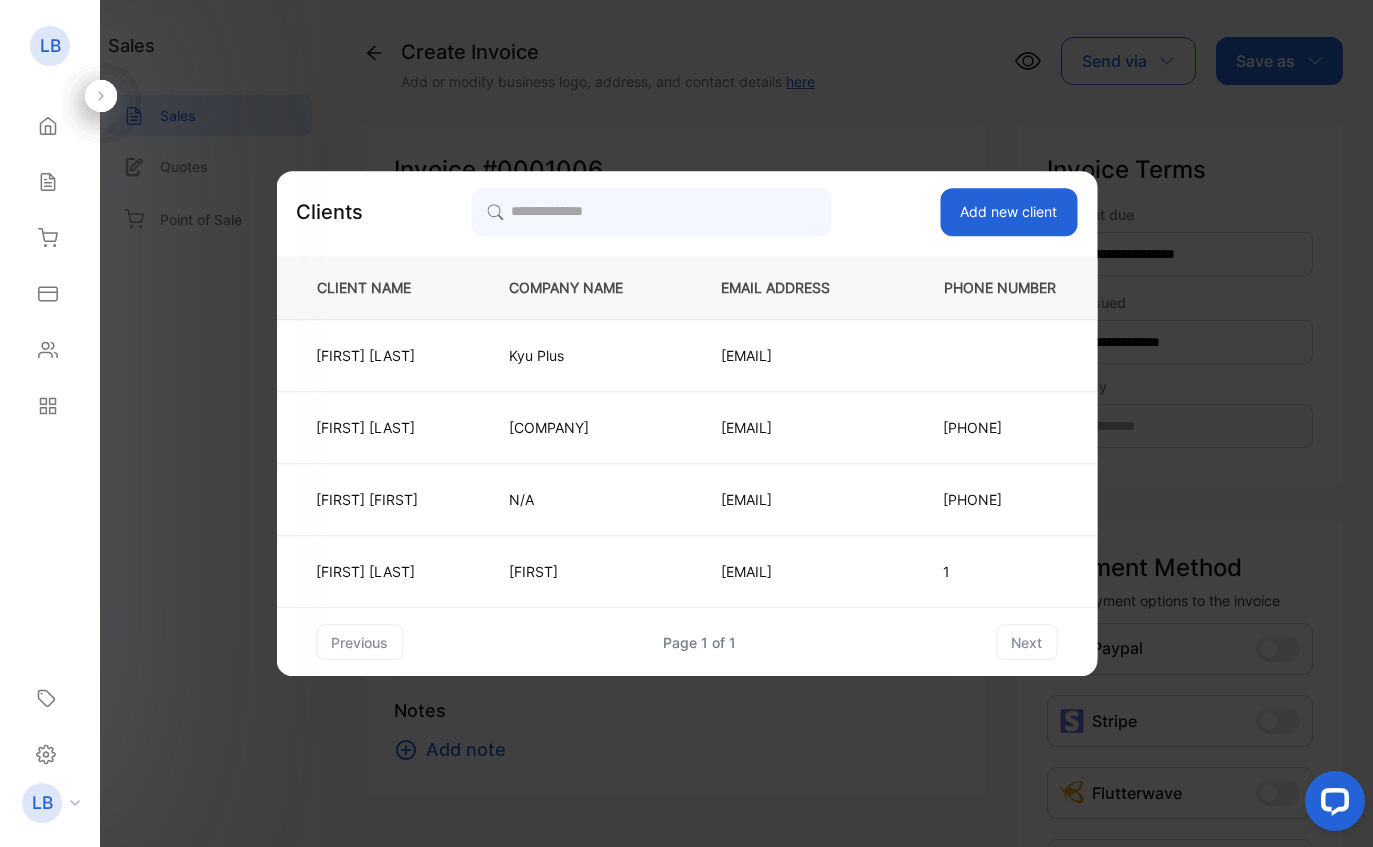 click on "PHONE NUMBER" at bounding box center [996, 287] 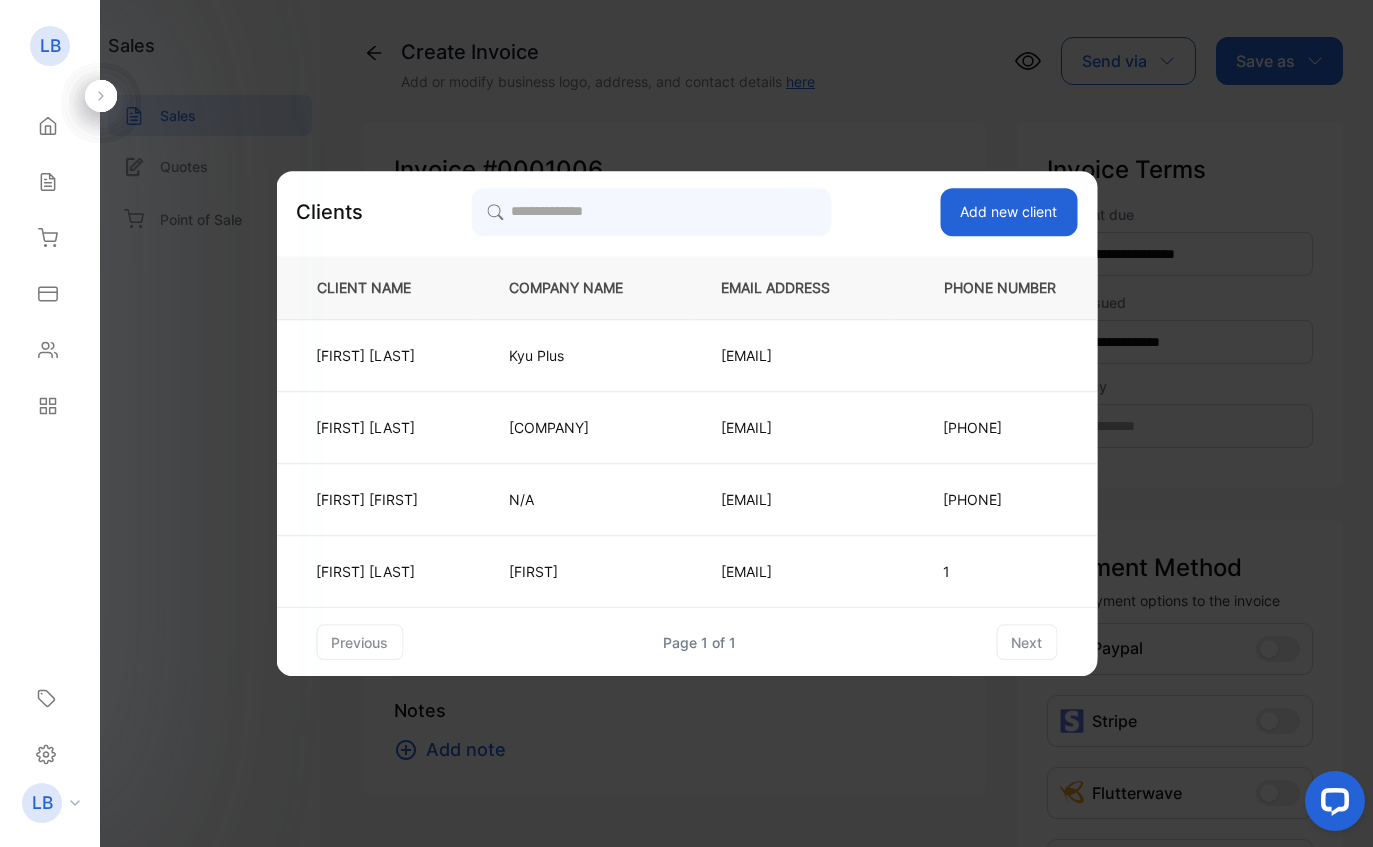 click on "PHONE NUMBER" at bounding box center (996, 287) 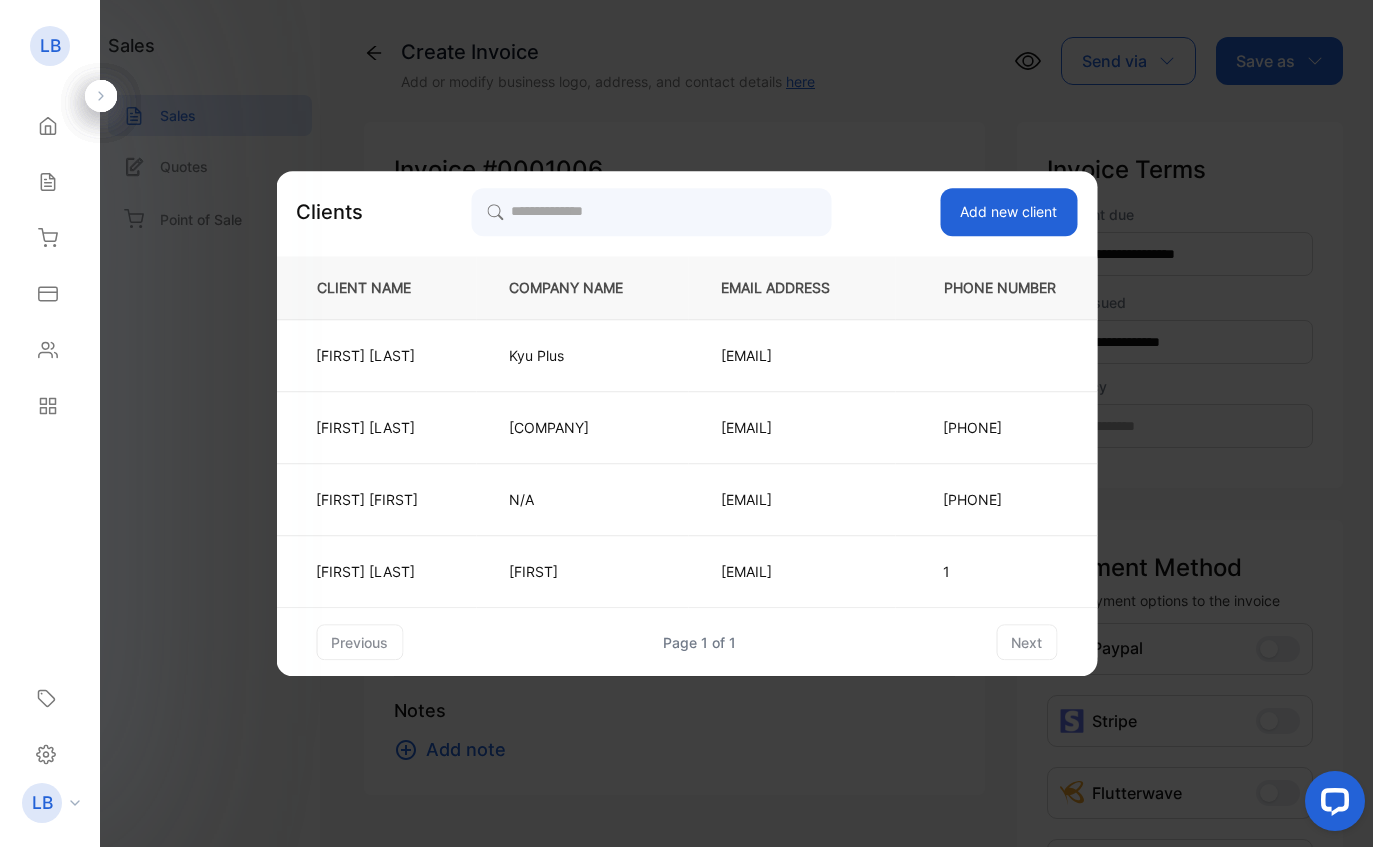 click on "PHONE NUMBER" at bounding box center [996, 287] 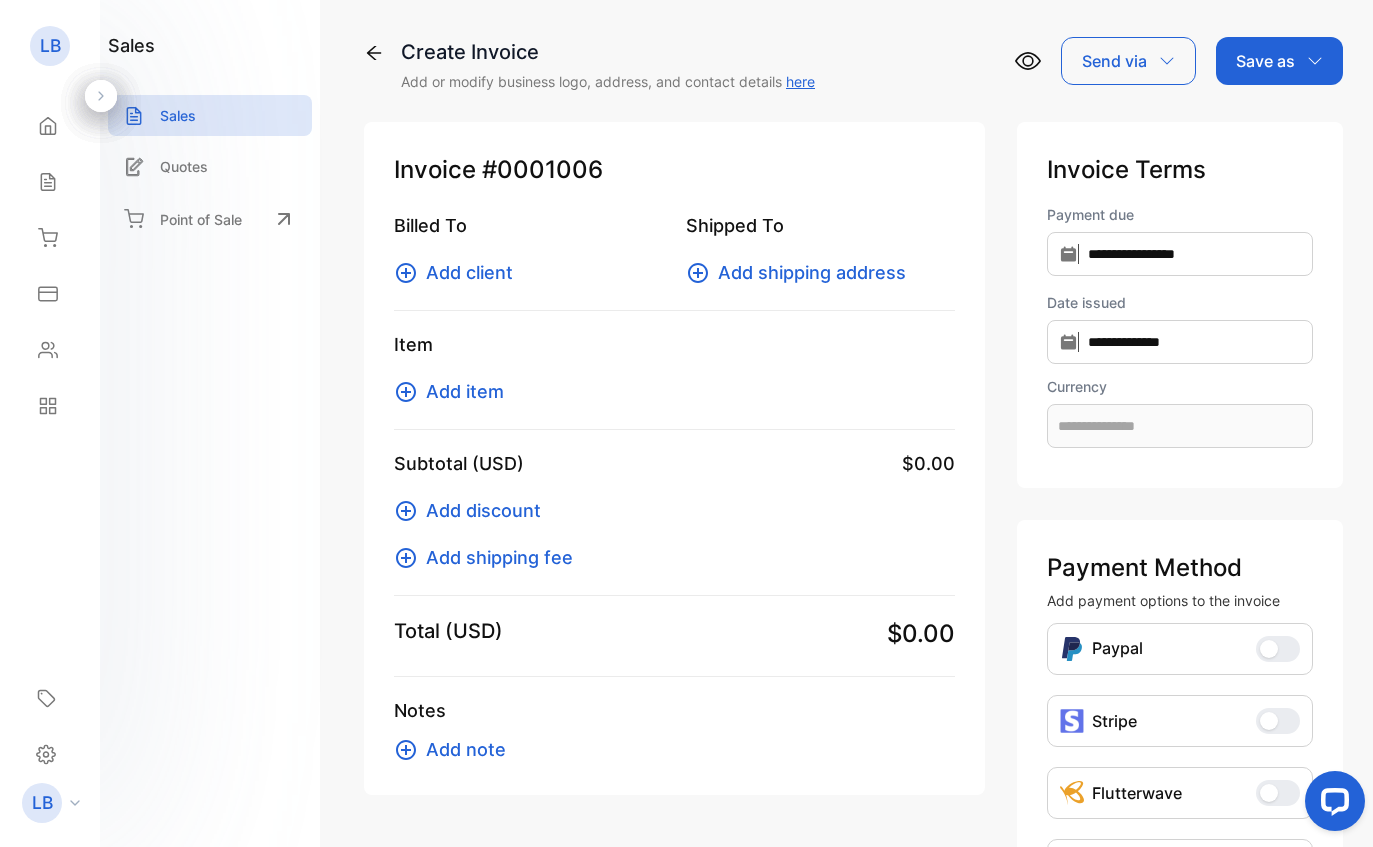 click 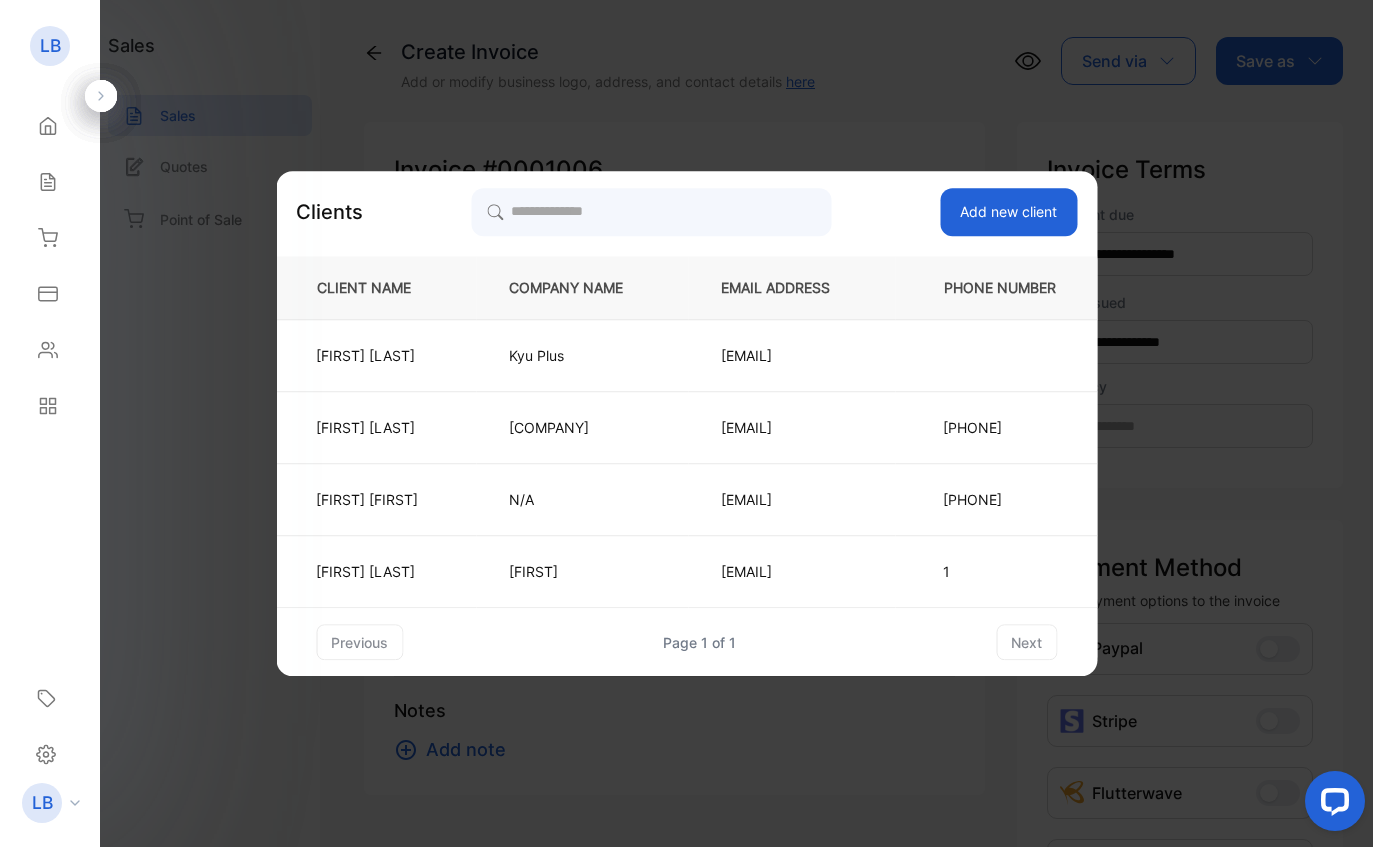click on "PHONE NUMBER" at bounding box center (996, 288) 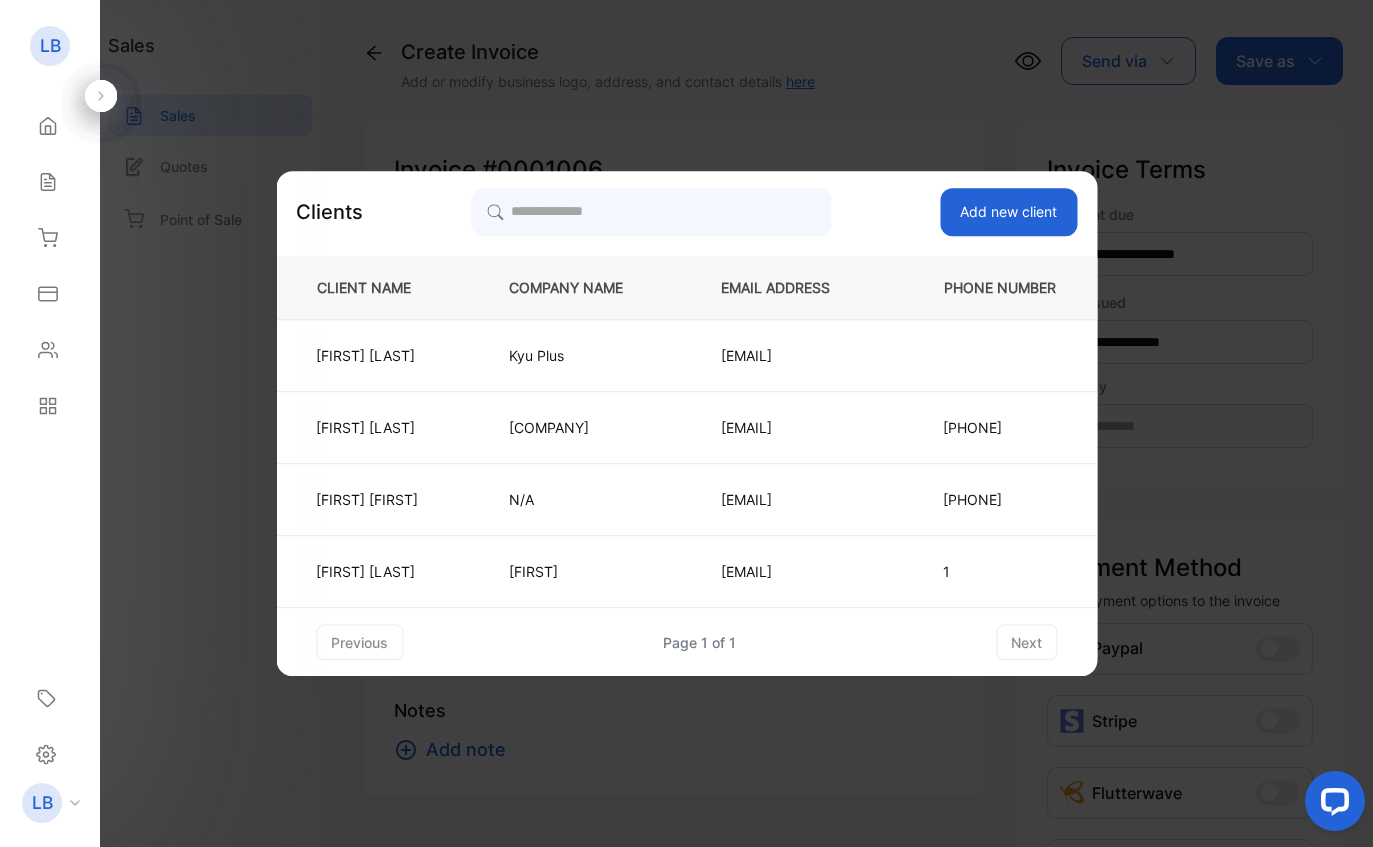 click on "PHONE NUMBER" at bounding box center [996, 287] 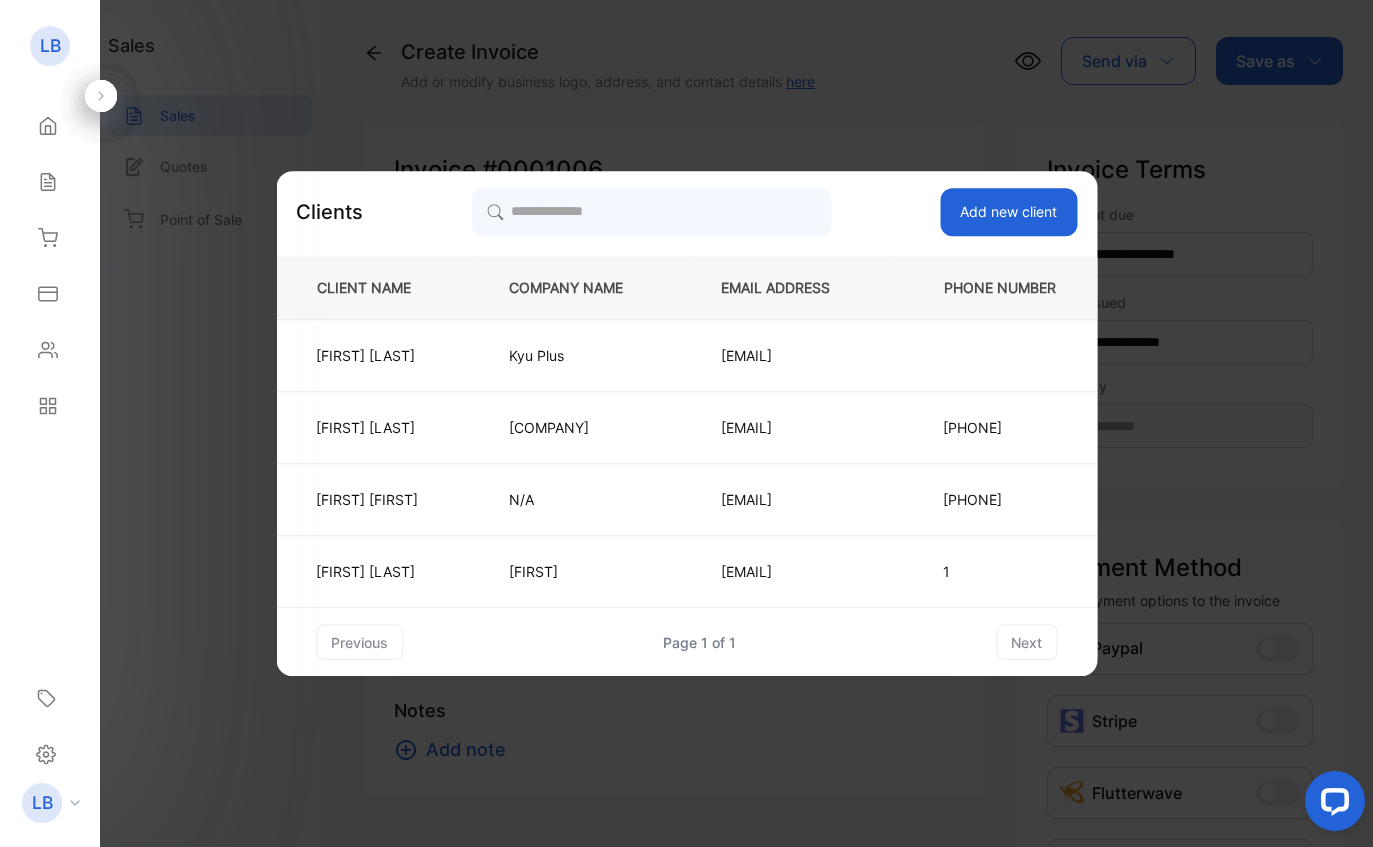 click on "PHONE NUMBER" at bounding box center [996, 288] 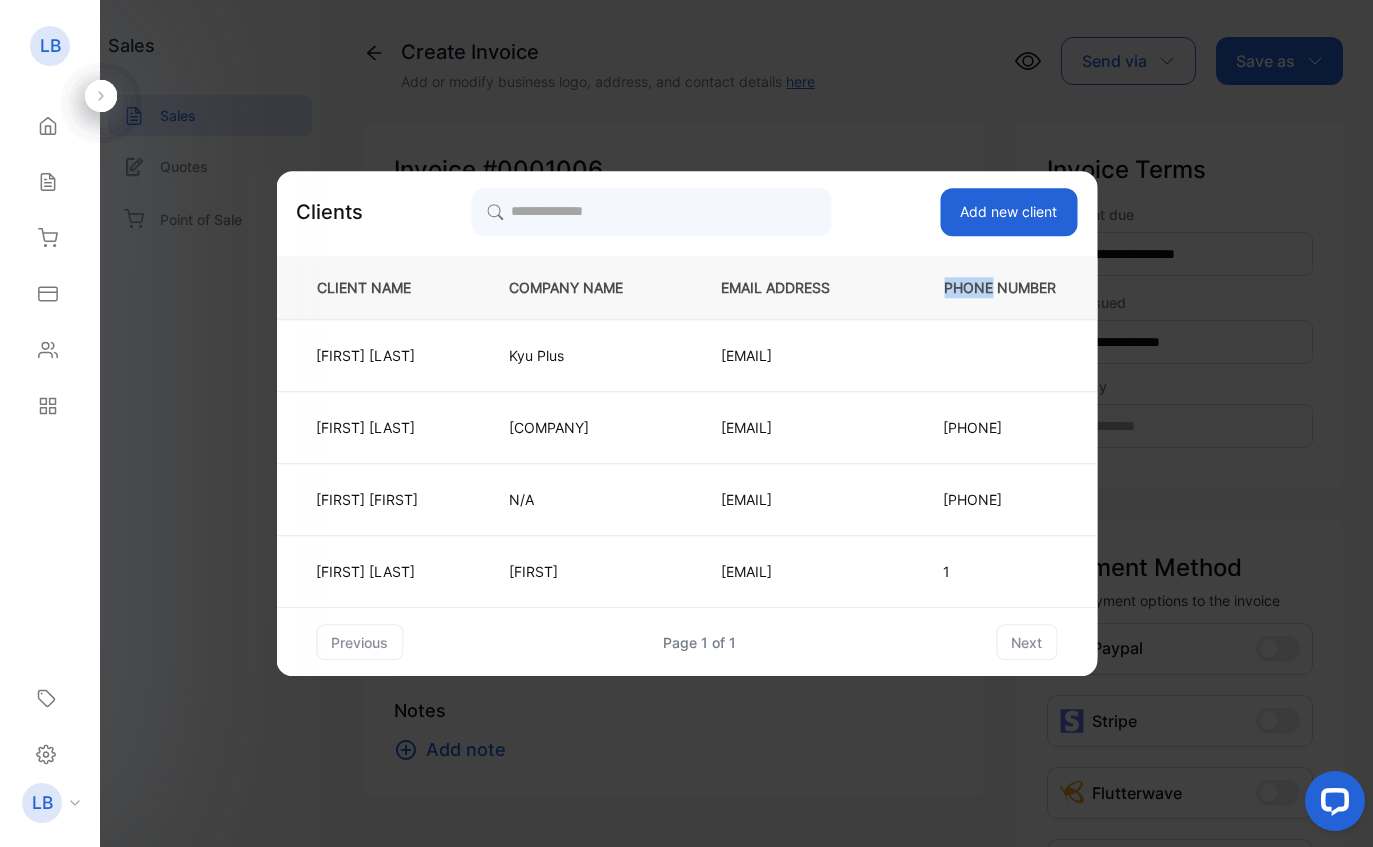click on "Clients Add new client CLIENT NAME COMPANY NAME EMAIL ADDRESS PHONE NUMBER [FIRST]   [LAST] [COMPANY]   [EMAIL] [FIRST]   [LAST] [COMPANY]   [EMAIL] [PHONE] [FIRST]   [LAST] N/A   [EMAIL] [PHONE] [FIRST]   [LAST] [COMPANY]   [EMAIL] 1 previous Page 1 of 1 next" at bounding box center [686, 424] 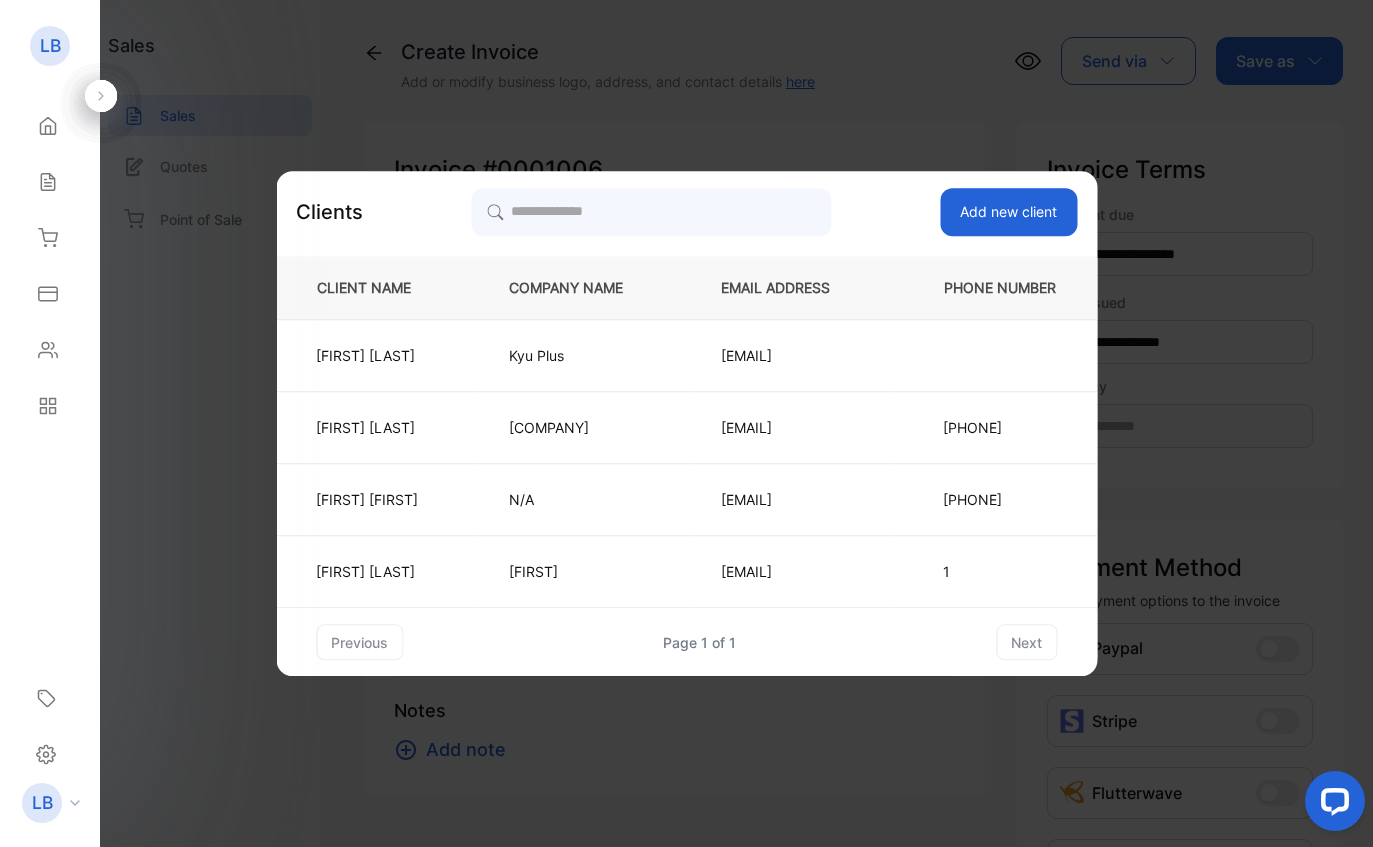 click on "PHONE NUMBER" at bounding box center [996, 288] 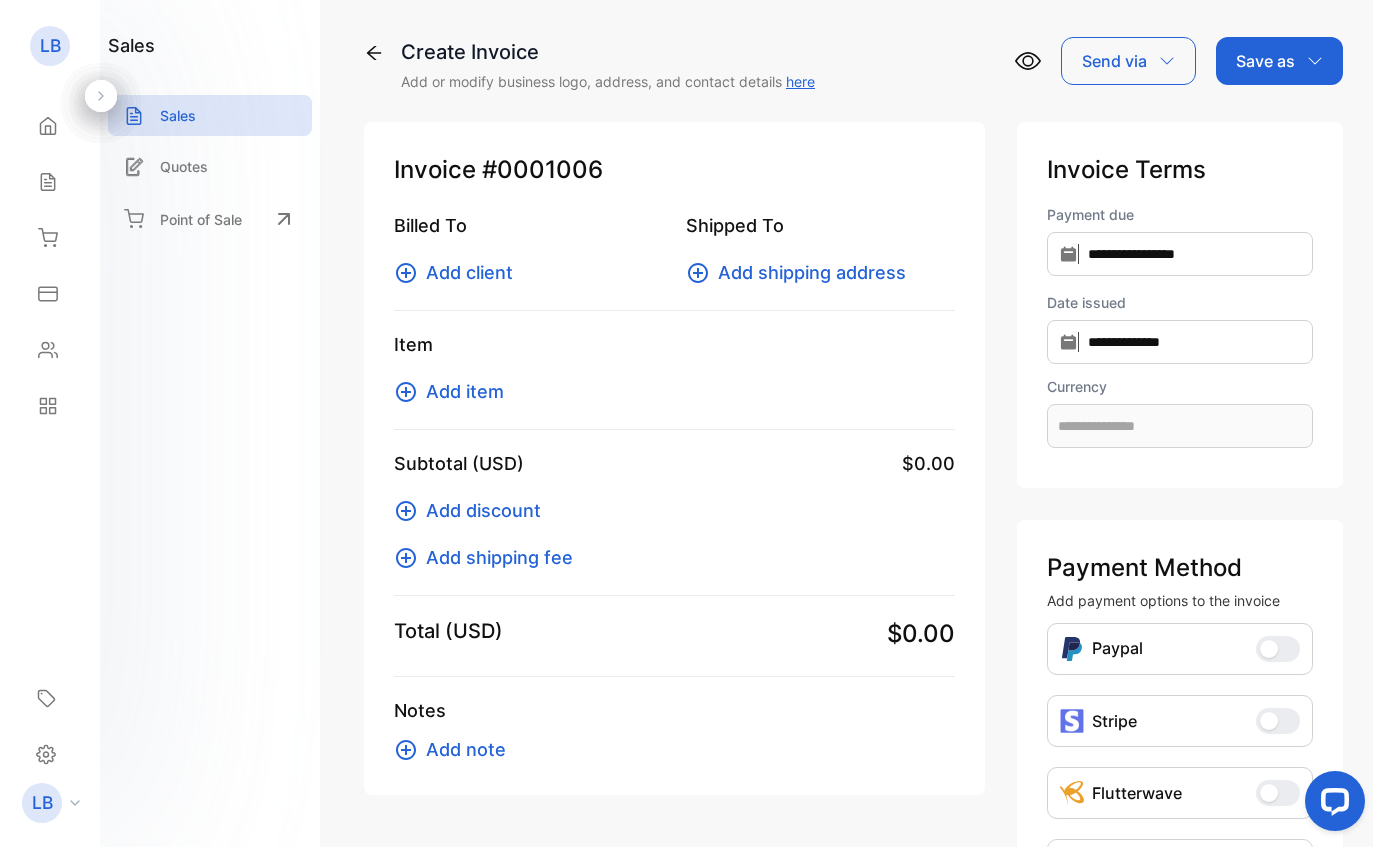 click 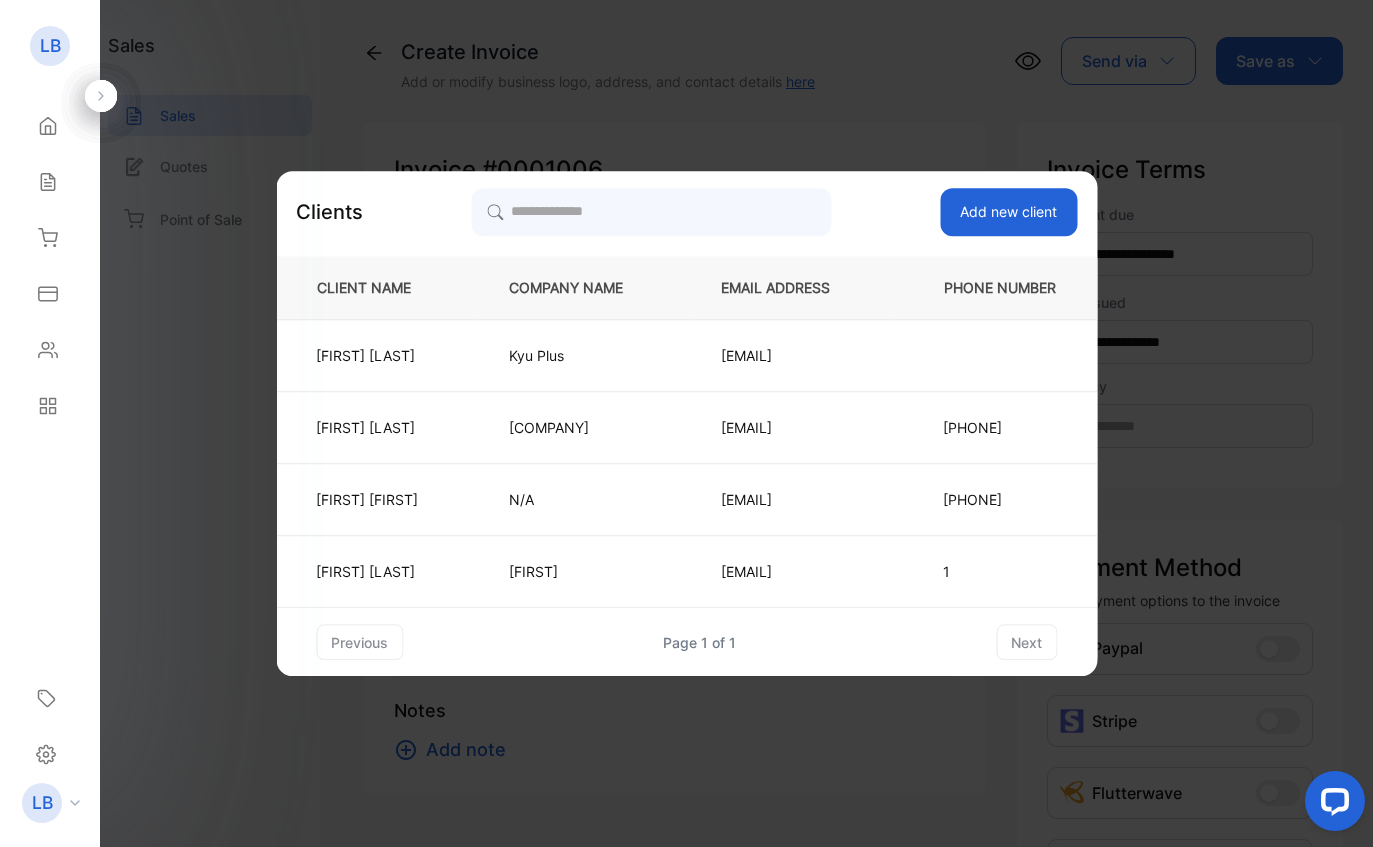 click on "PHONE NUMBER" at bounding box center [996, 287] 